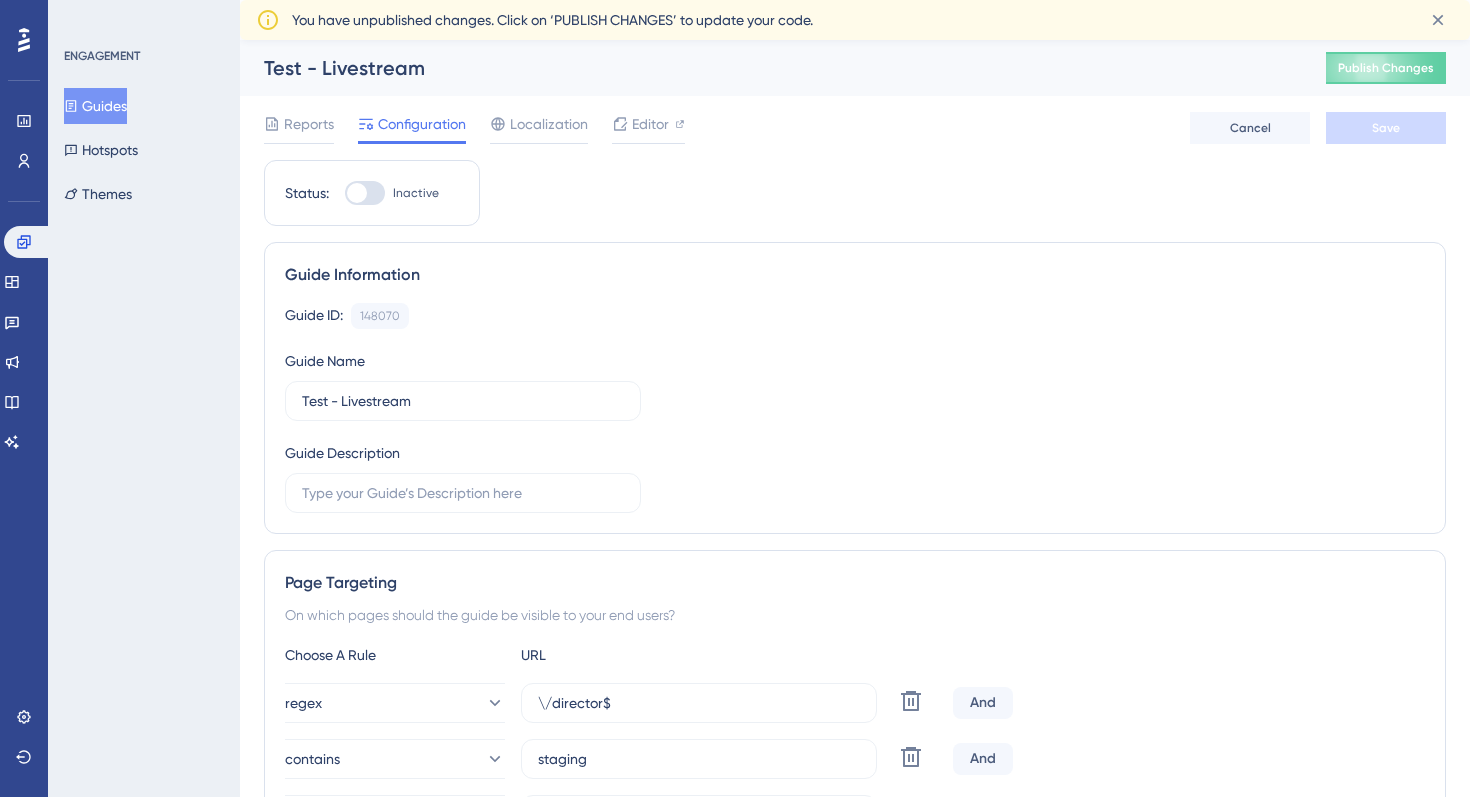 scroll, scrollTop: 0, scrollLeft: 0, axis: both 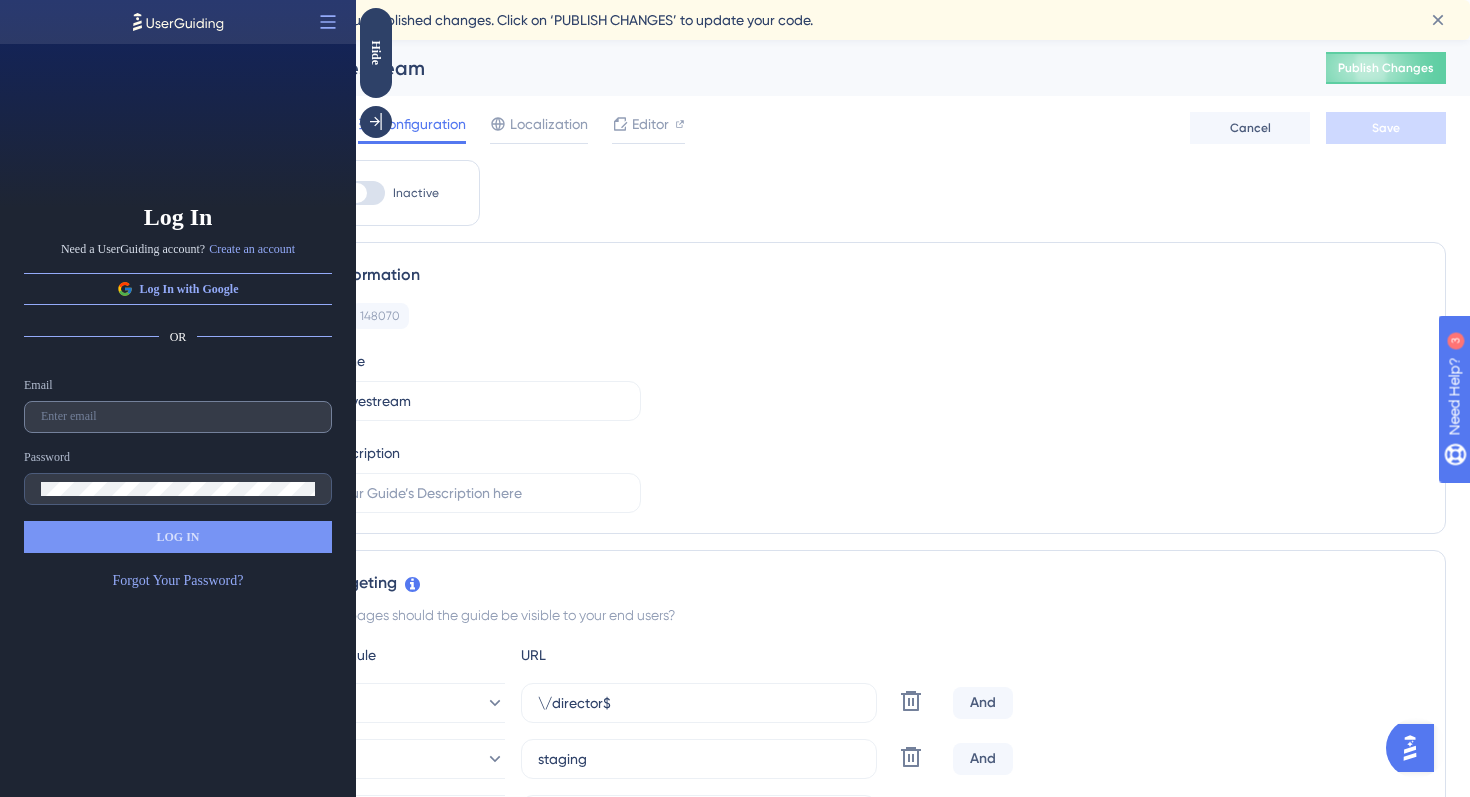 click at bounding box center [178, 417] 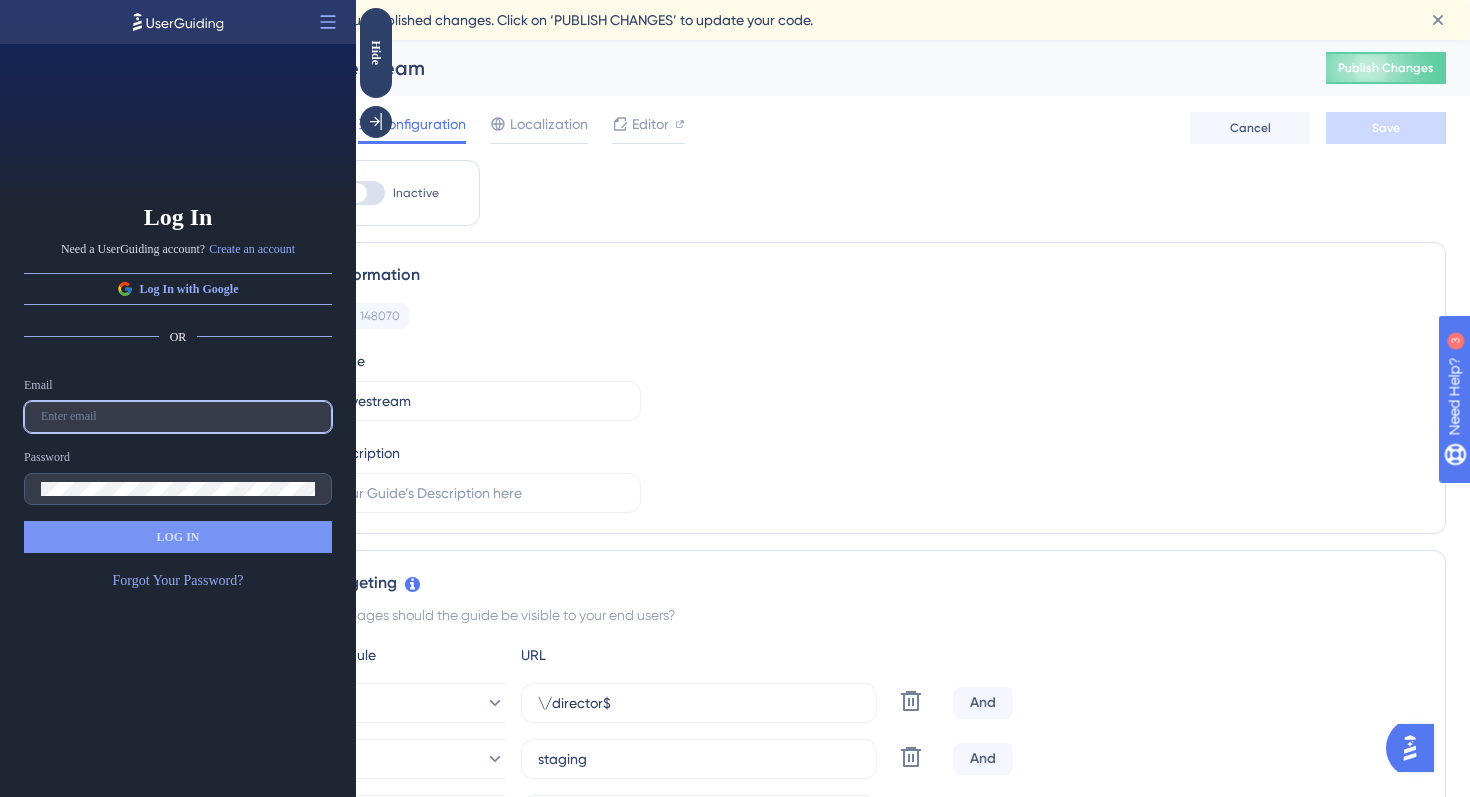 paste on "[EMAIL_ADDRESS][DOMAIN_NAME]" 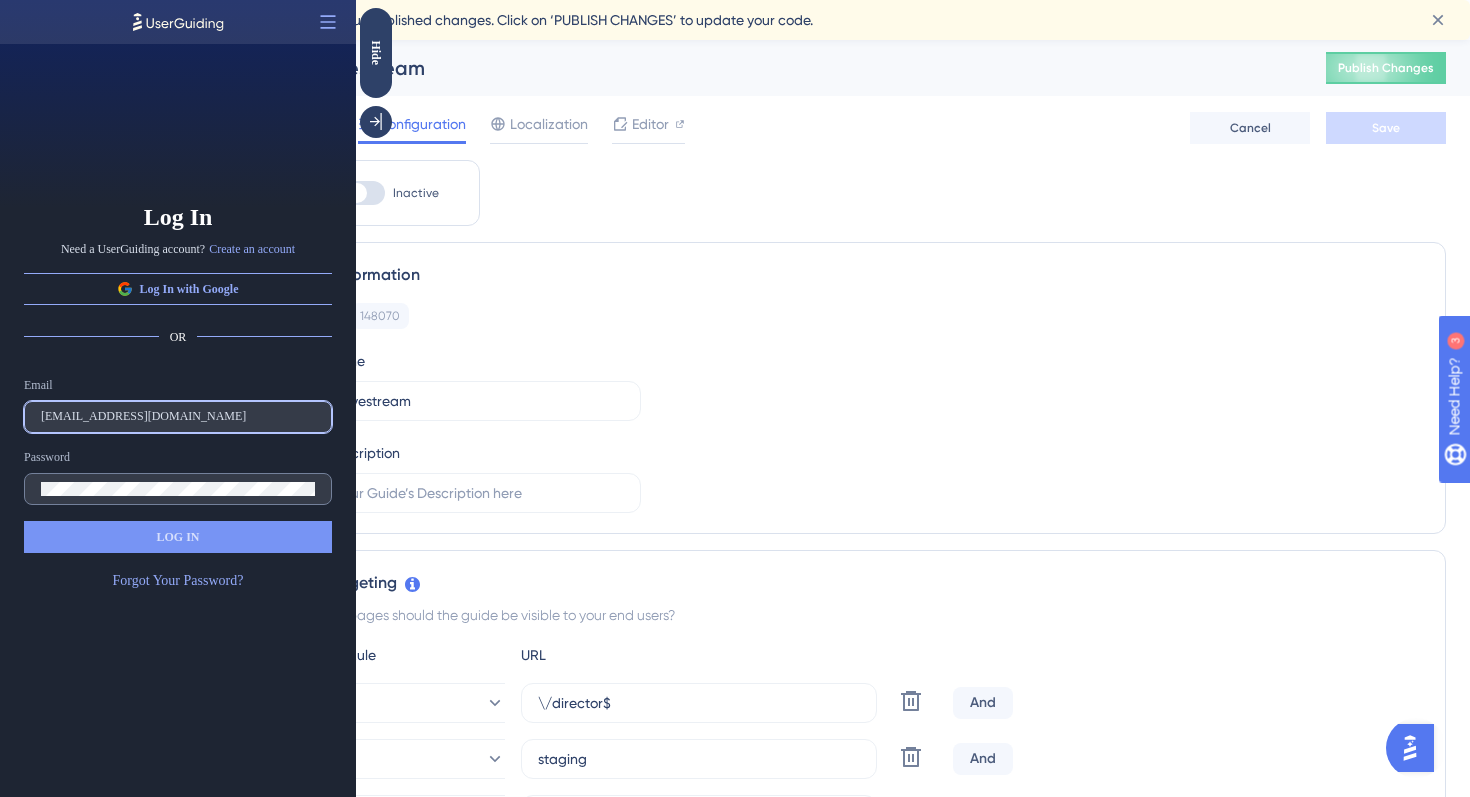 type on "[EMAIL_ADDRESS][DOMAIN_NAME]" 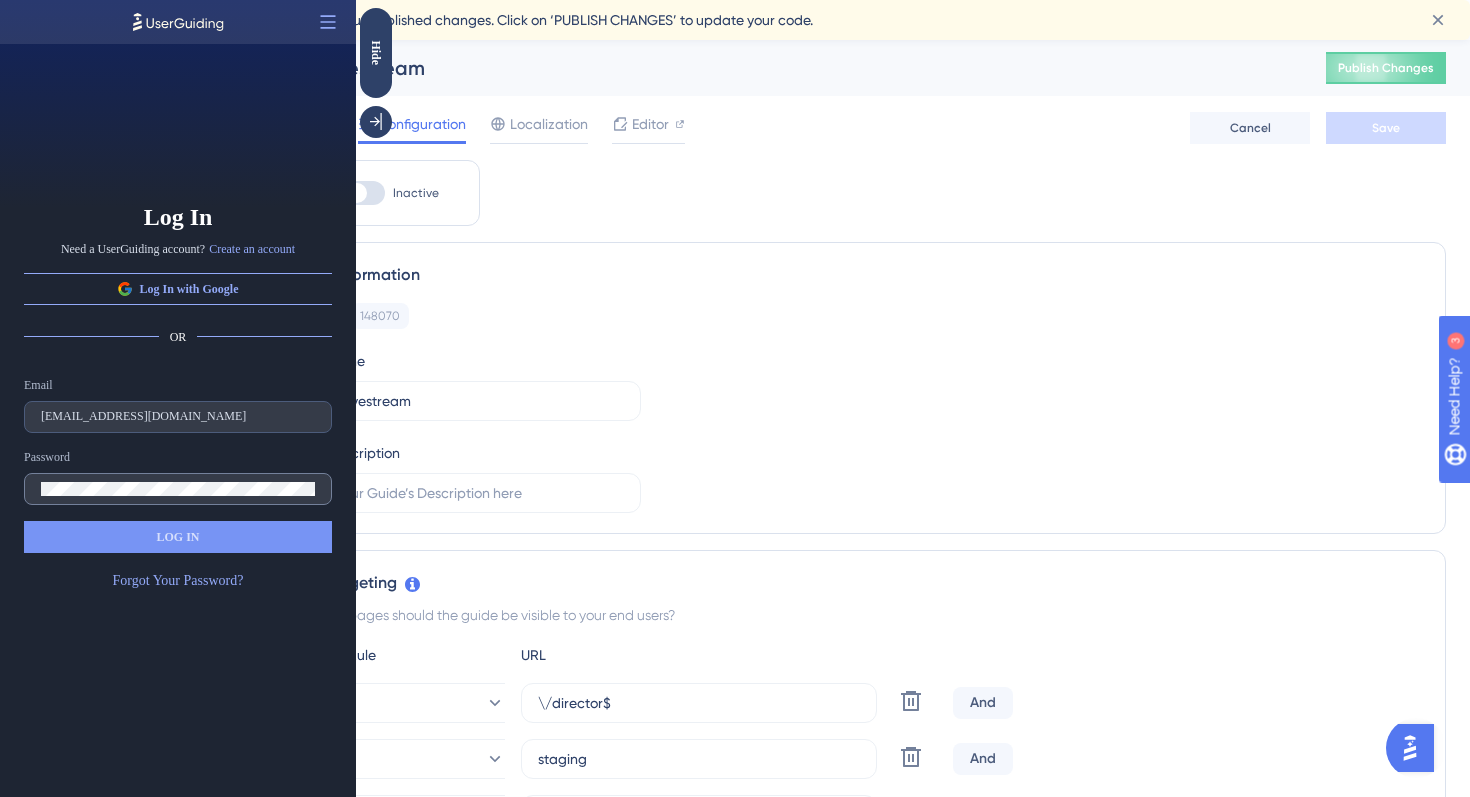 click at bounding box center (178, 489) 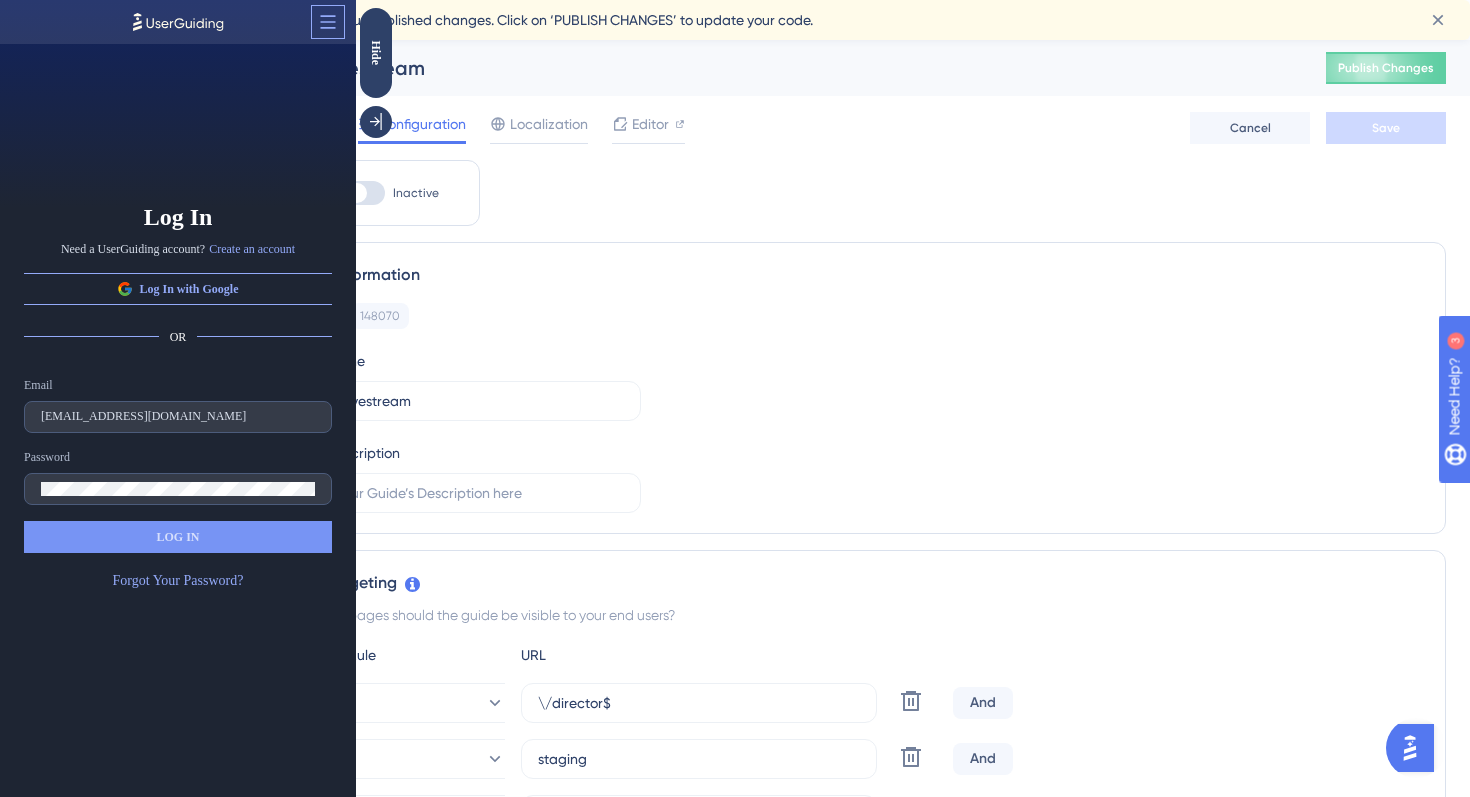 click 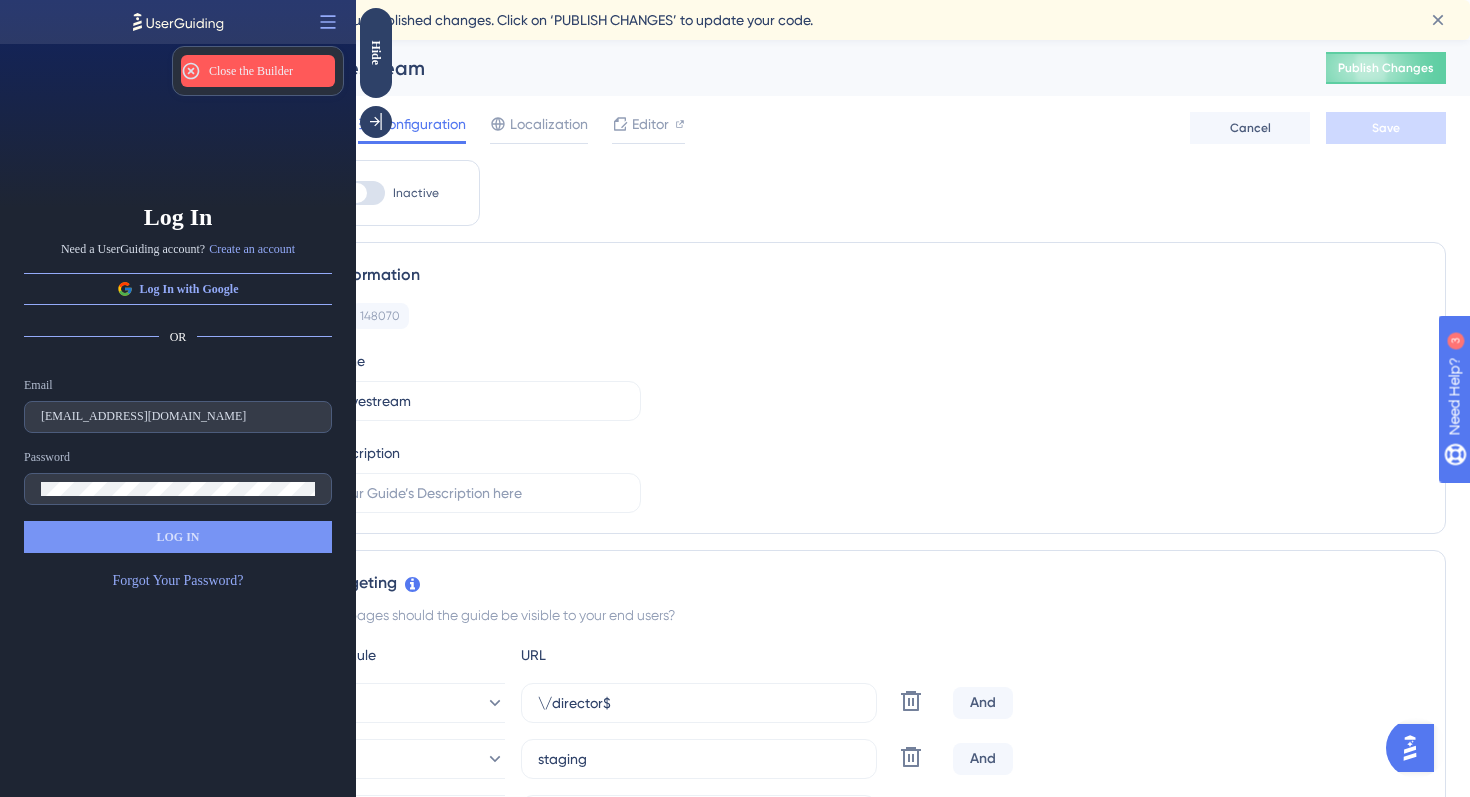 click on "Close the Builder" at bounding box center [251, 71] 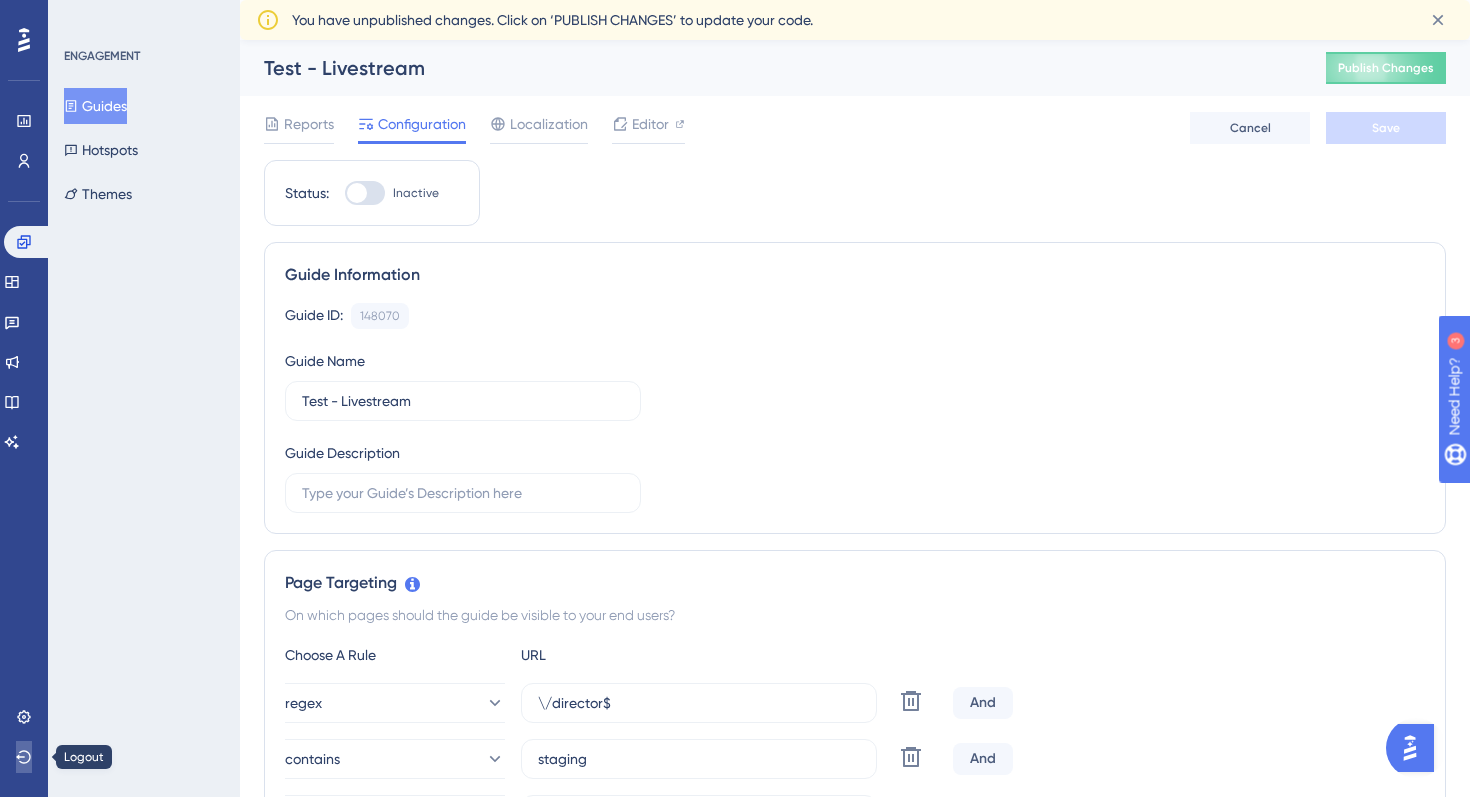 click 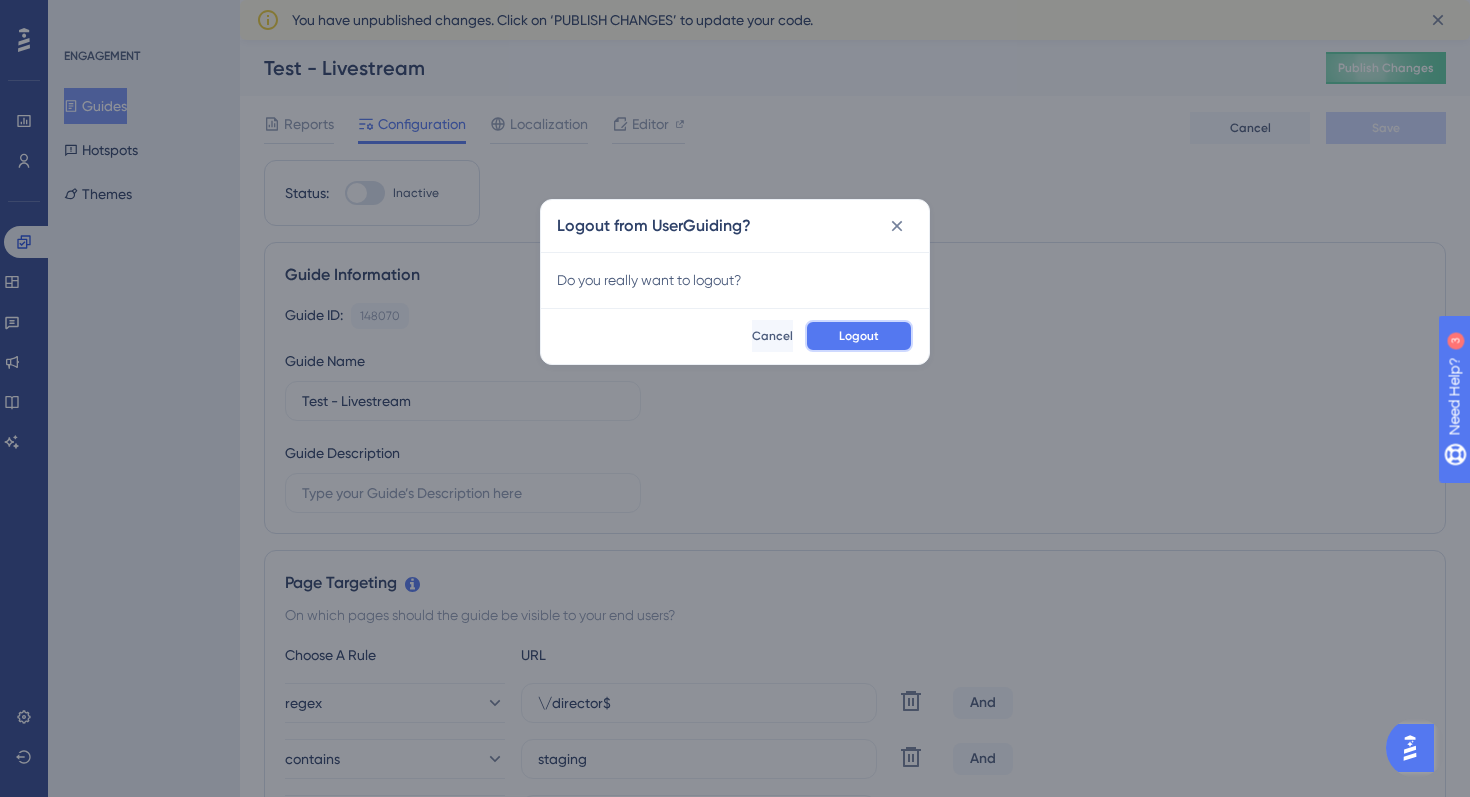 click on "Logout" at bounding box center (859, 336) 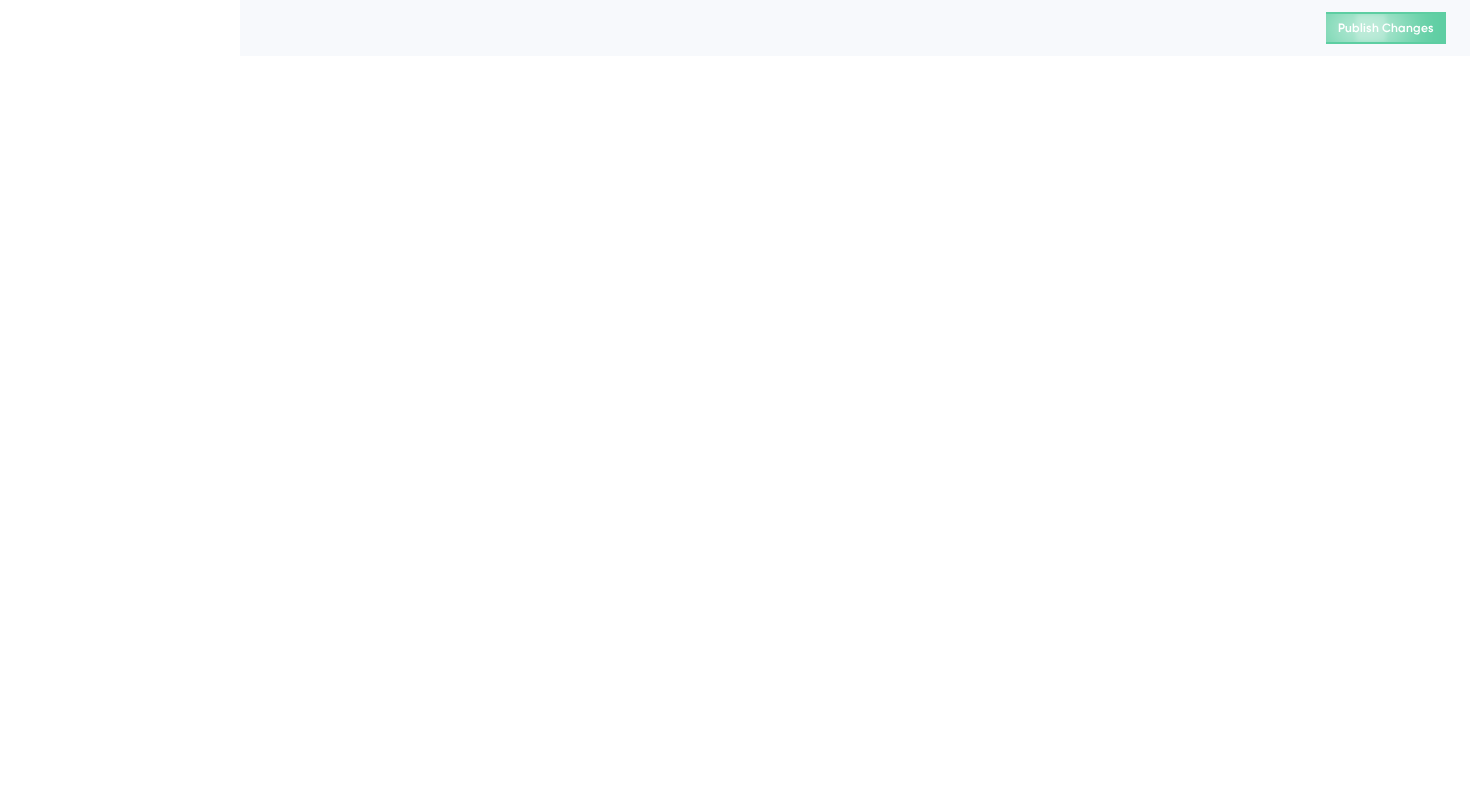 scroll, scrollTop: 0, scrollLeft: 0, axis: both 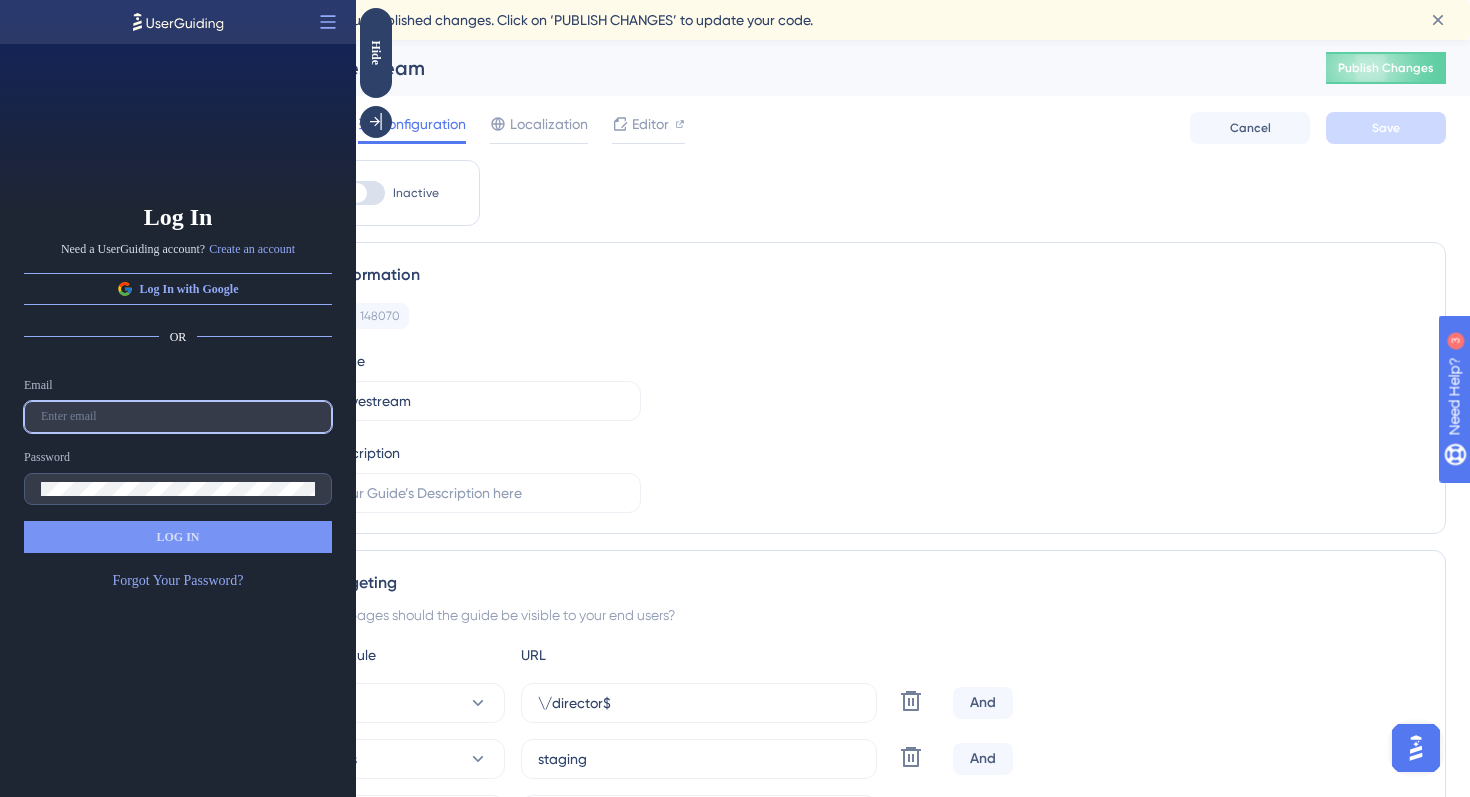 click at bounding box center (178, 417) 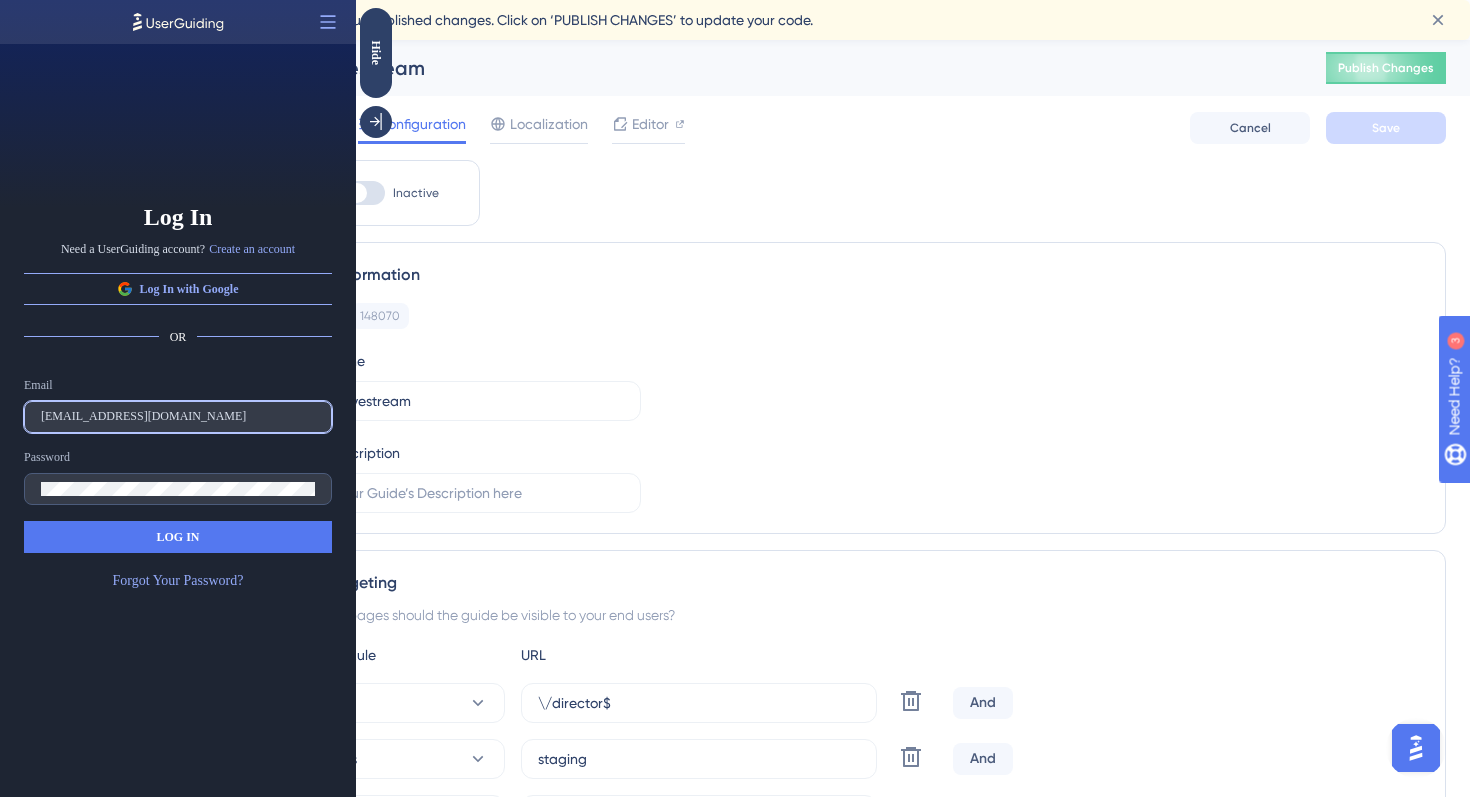 type on "[EMAIL_ADDRESS][DOMAIN_NAME]" 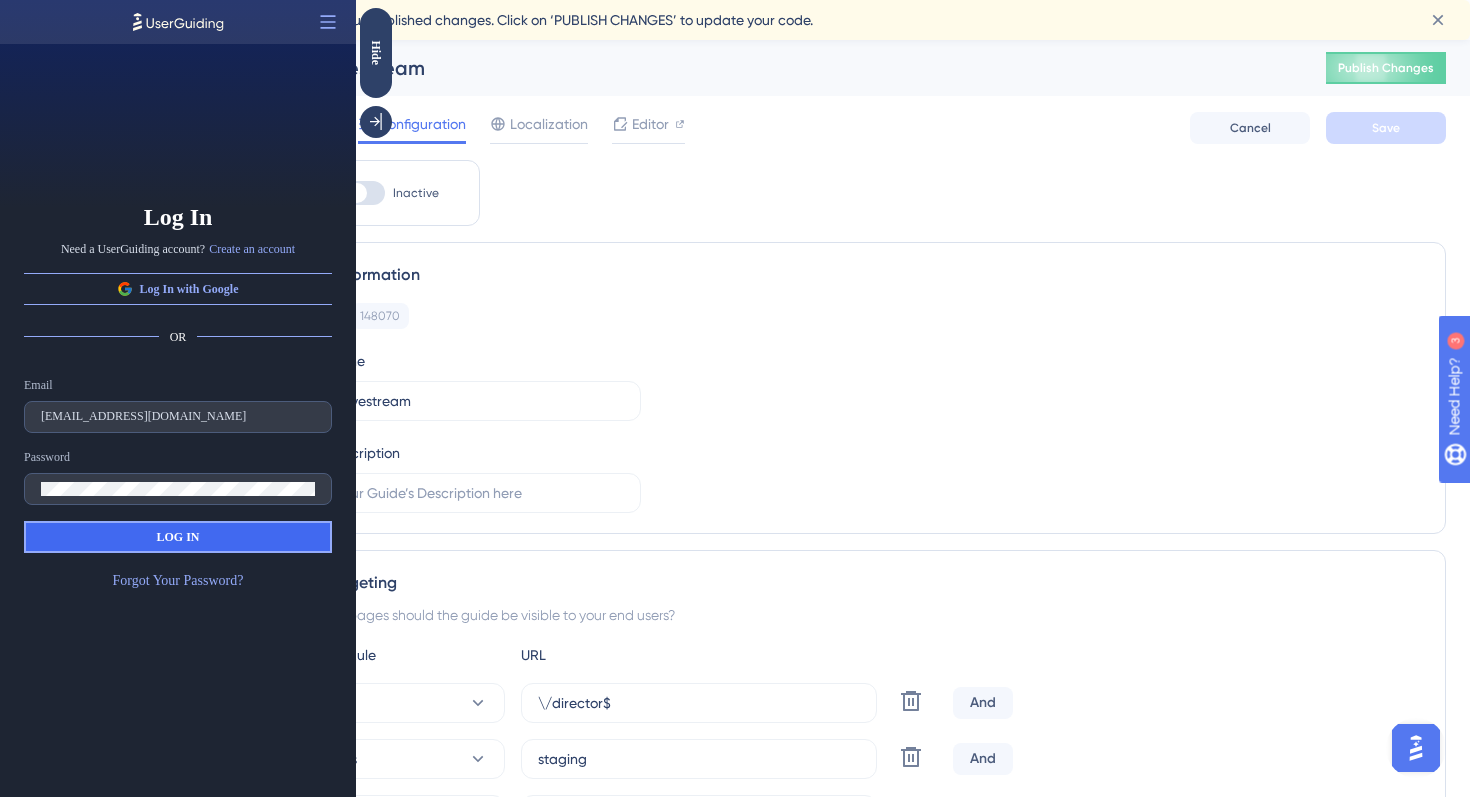 click on "LOG IN" at bounding box center (178, 537) 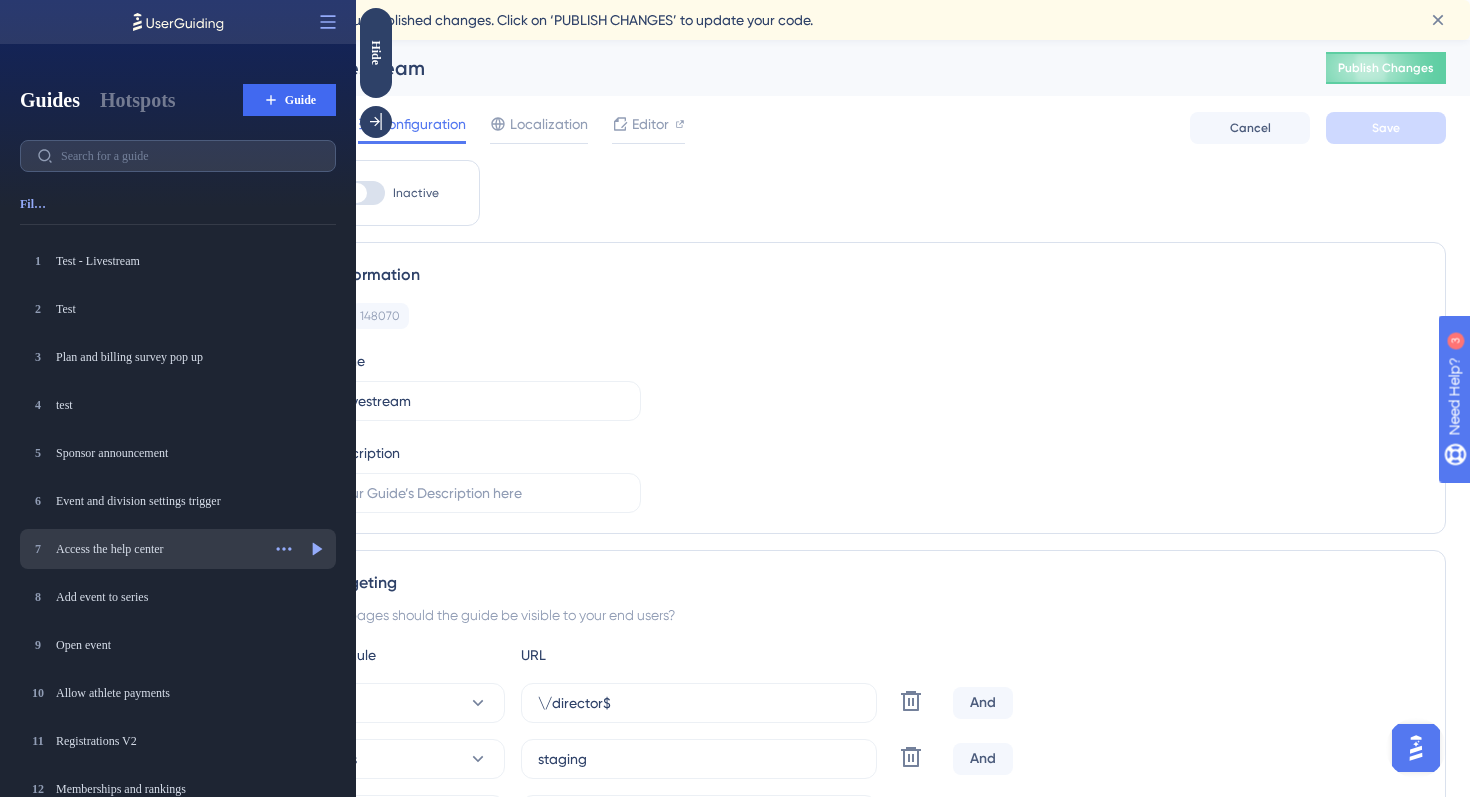 scroll, scrollTop: 0, scrollLeft: 0, axis: both 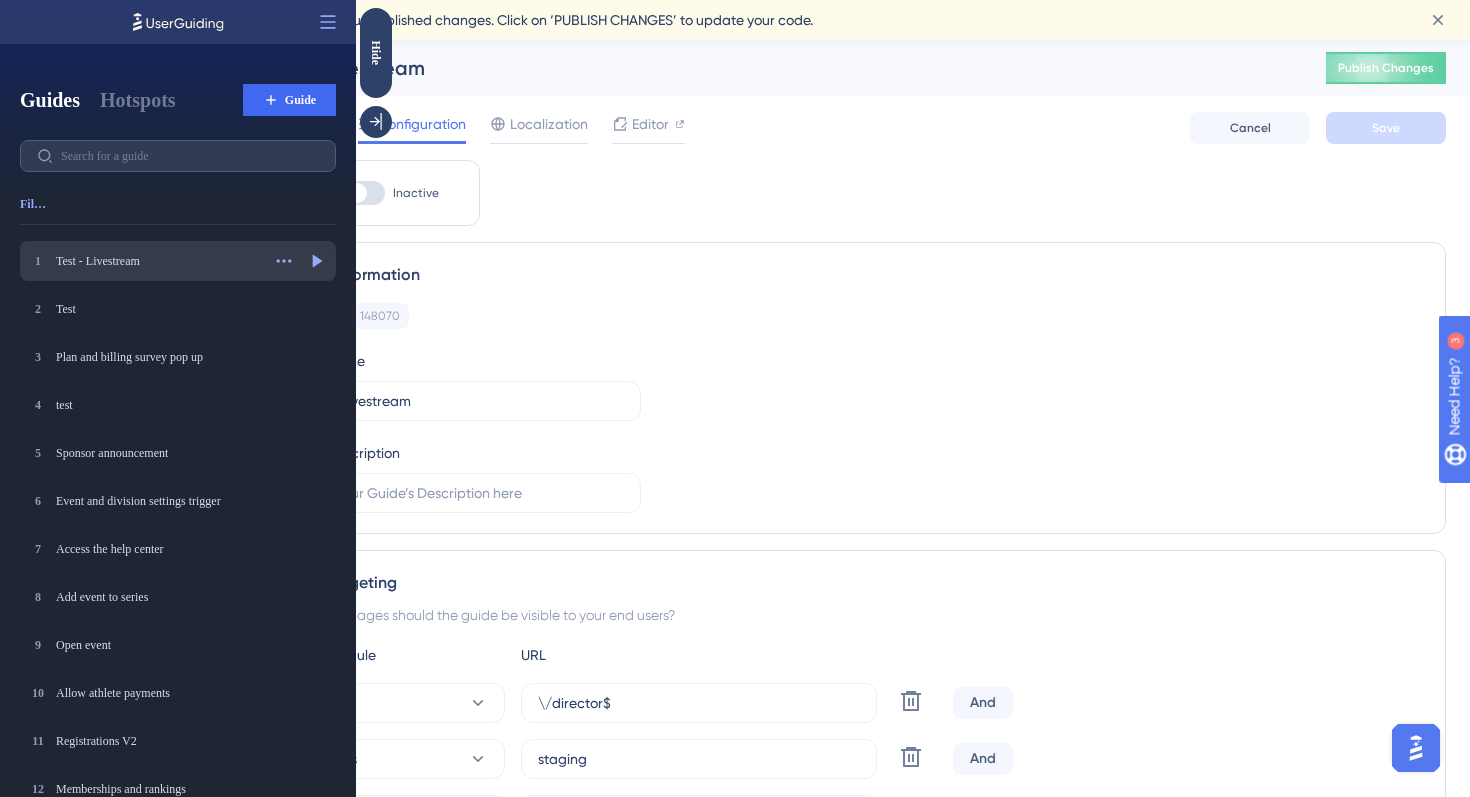 click on "Test - Livestream" at bounding box center [158, 261] 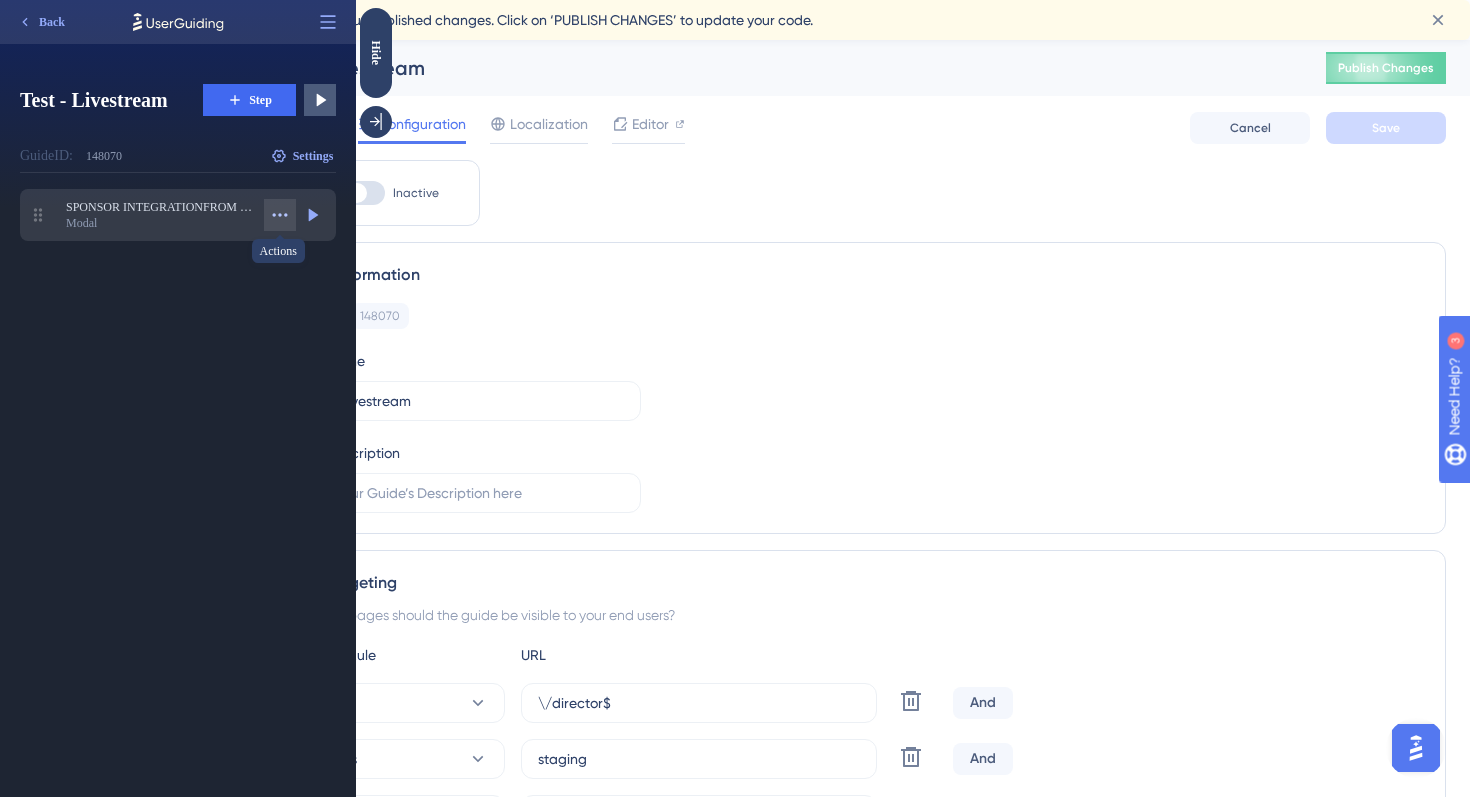 click 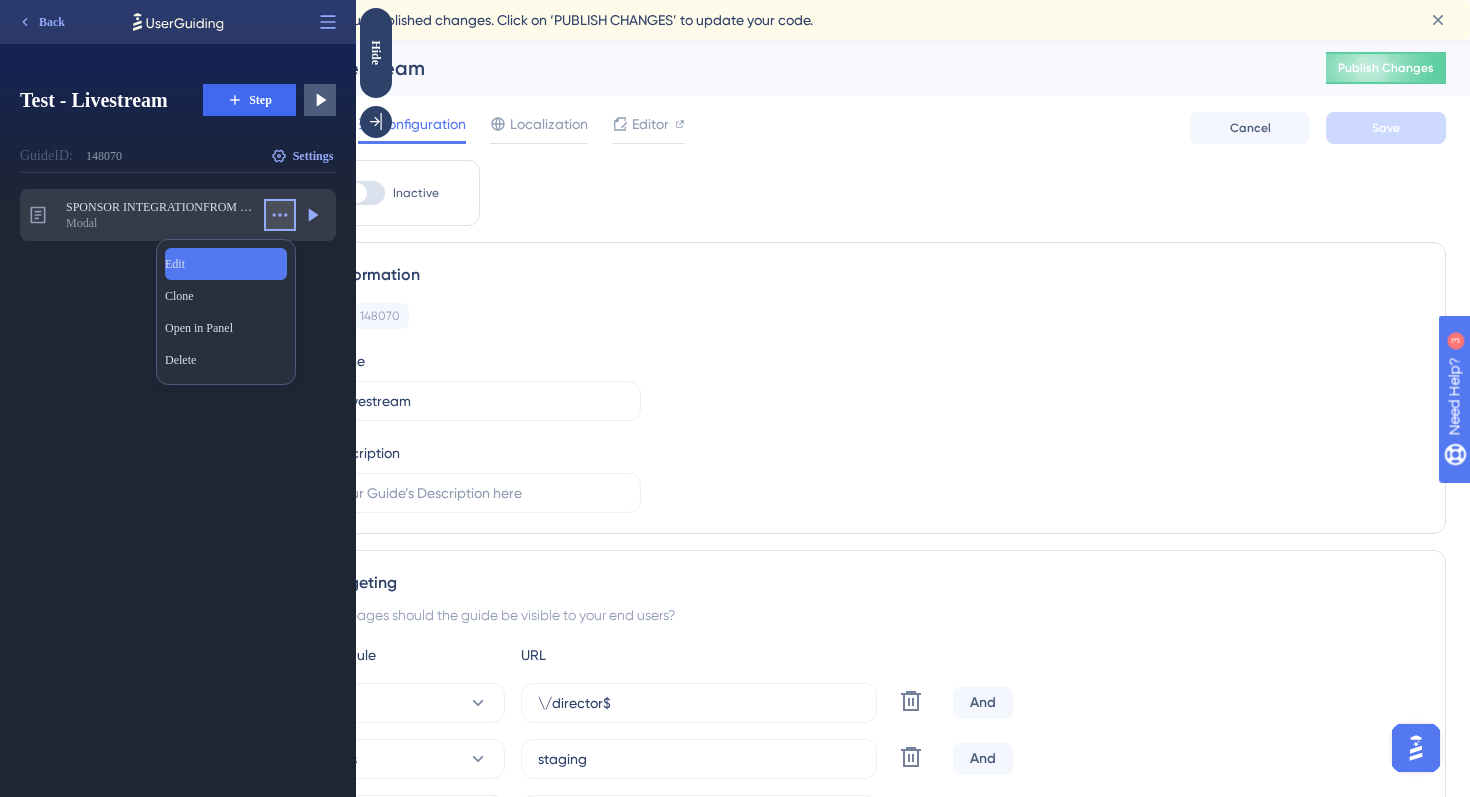 click on "Edit Edit" at bounding box center (226, 264) 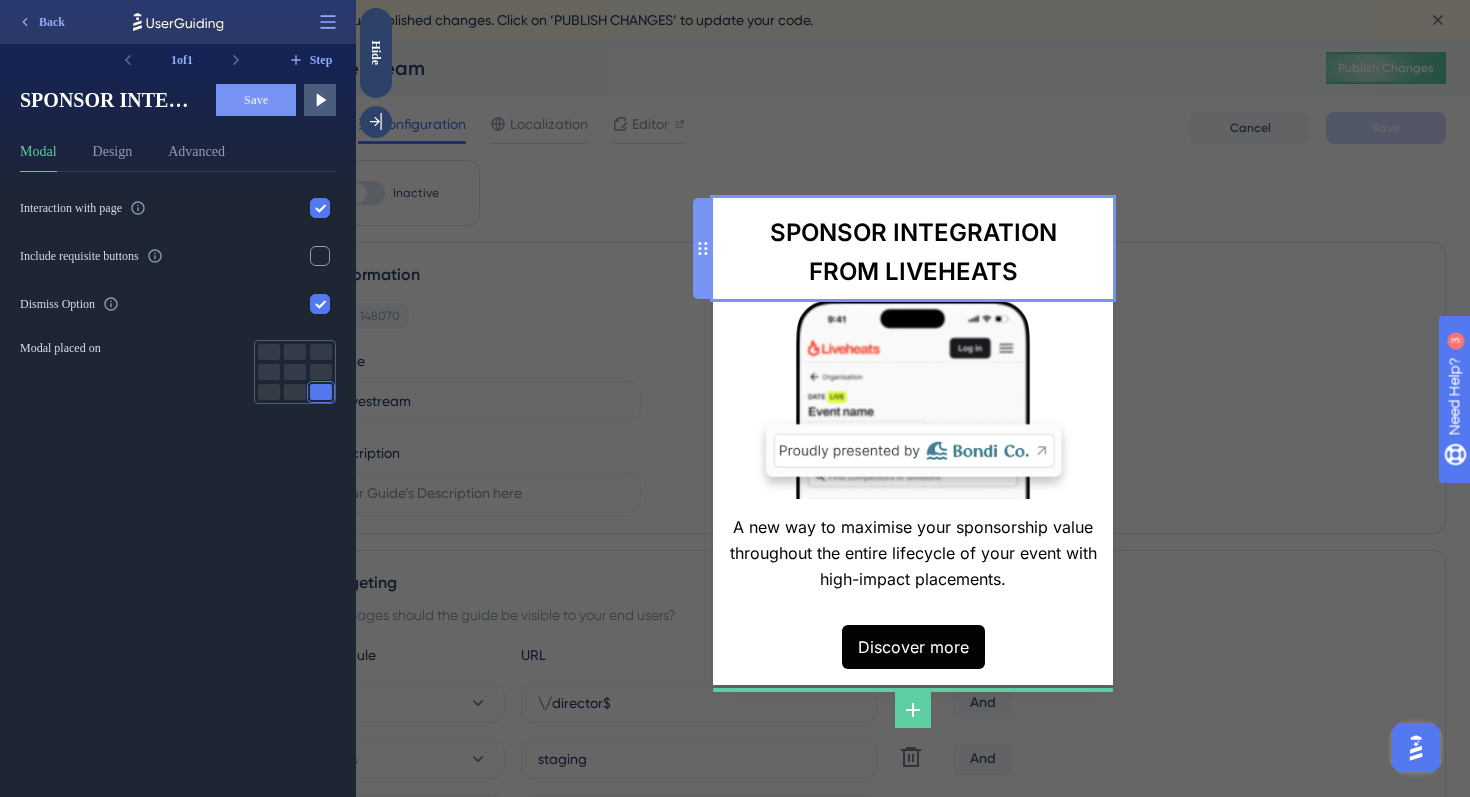 click on "SPONSOR INTEGRATION FROM LIVEHEATS" at bounding box center [913, 253] 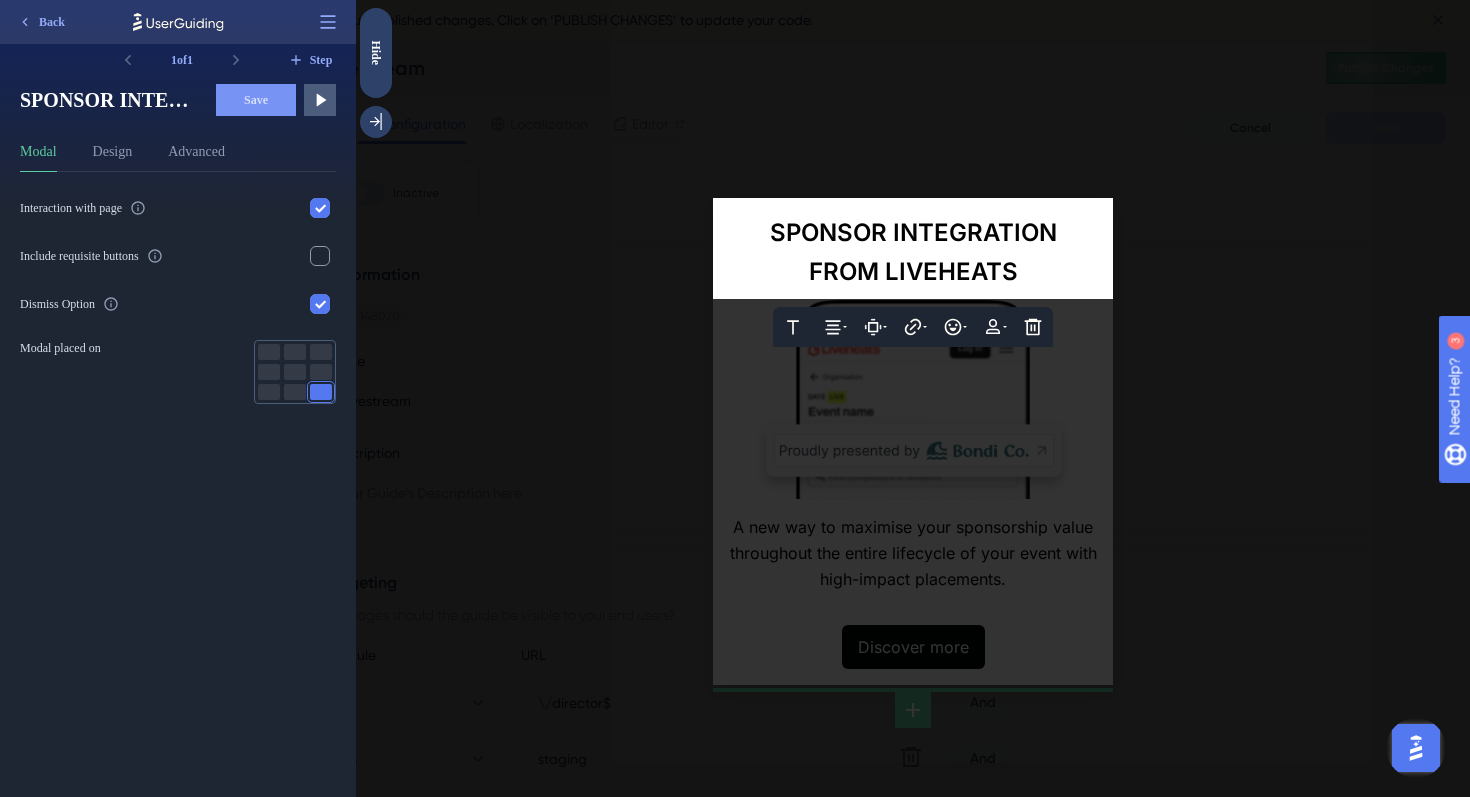 drag, startPoint x: 1022, startPoint y: 265, endPoint x: 813, endPoint y: 255, distance: 209.2391 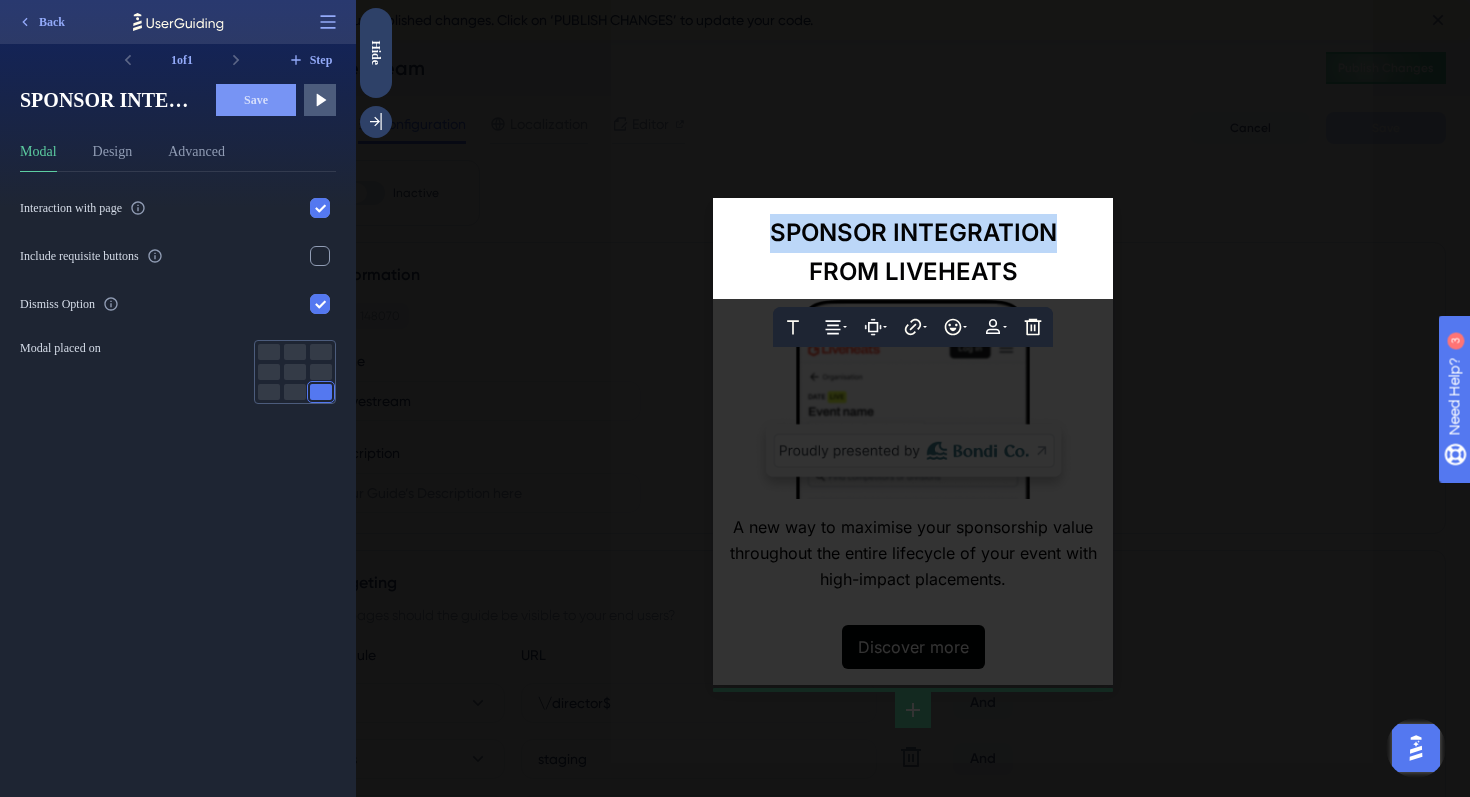 drag, startPoint x: 1059, startPoint y: 233, endPoint x: 774, endPoint y: 246, distance: 285.29633 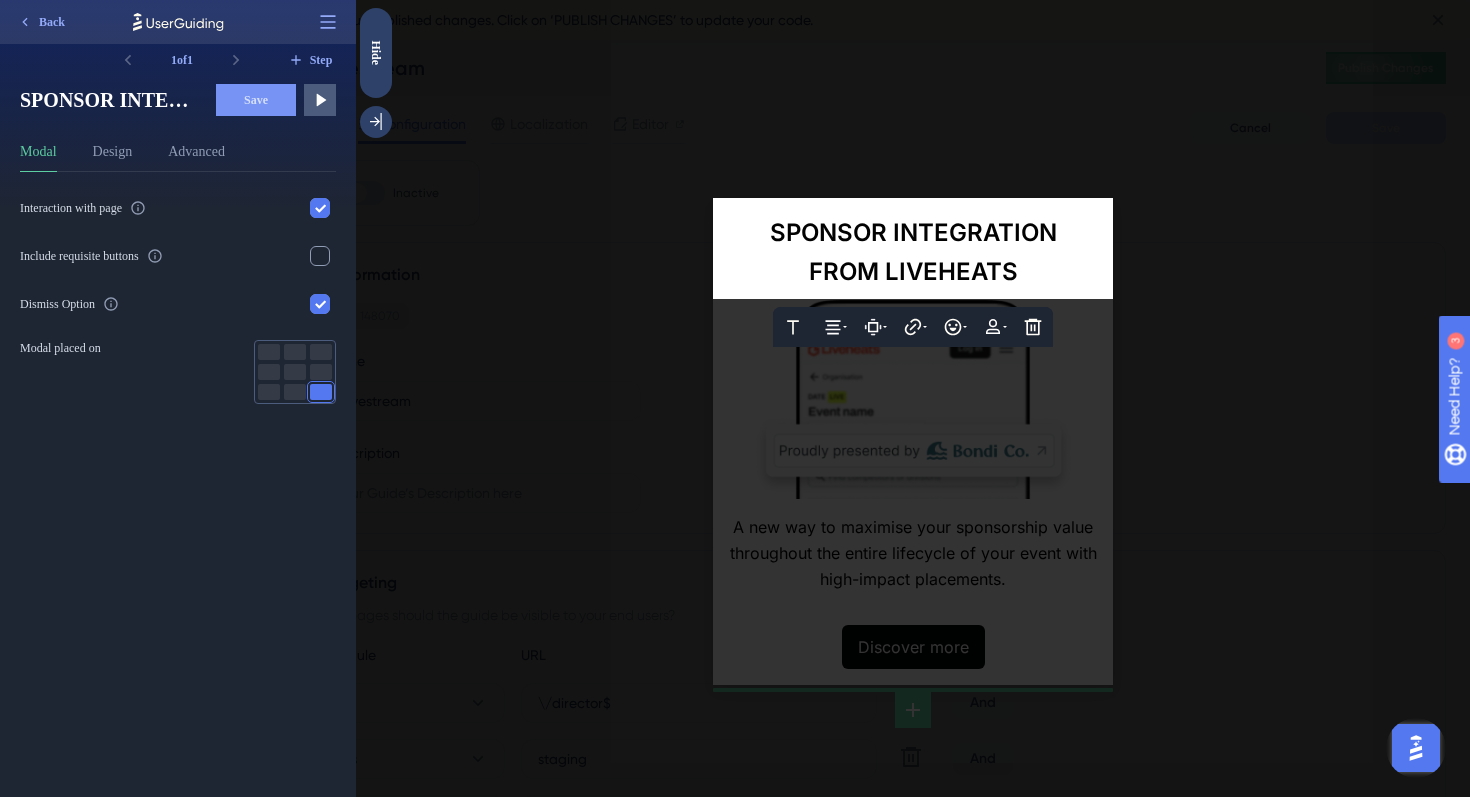 click on "SPONSOR INTEGRATION" at bounding box center [913, 233] 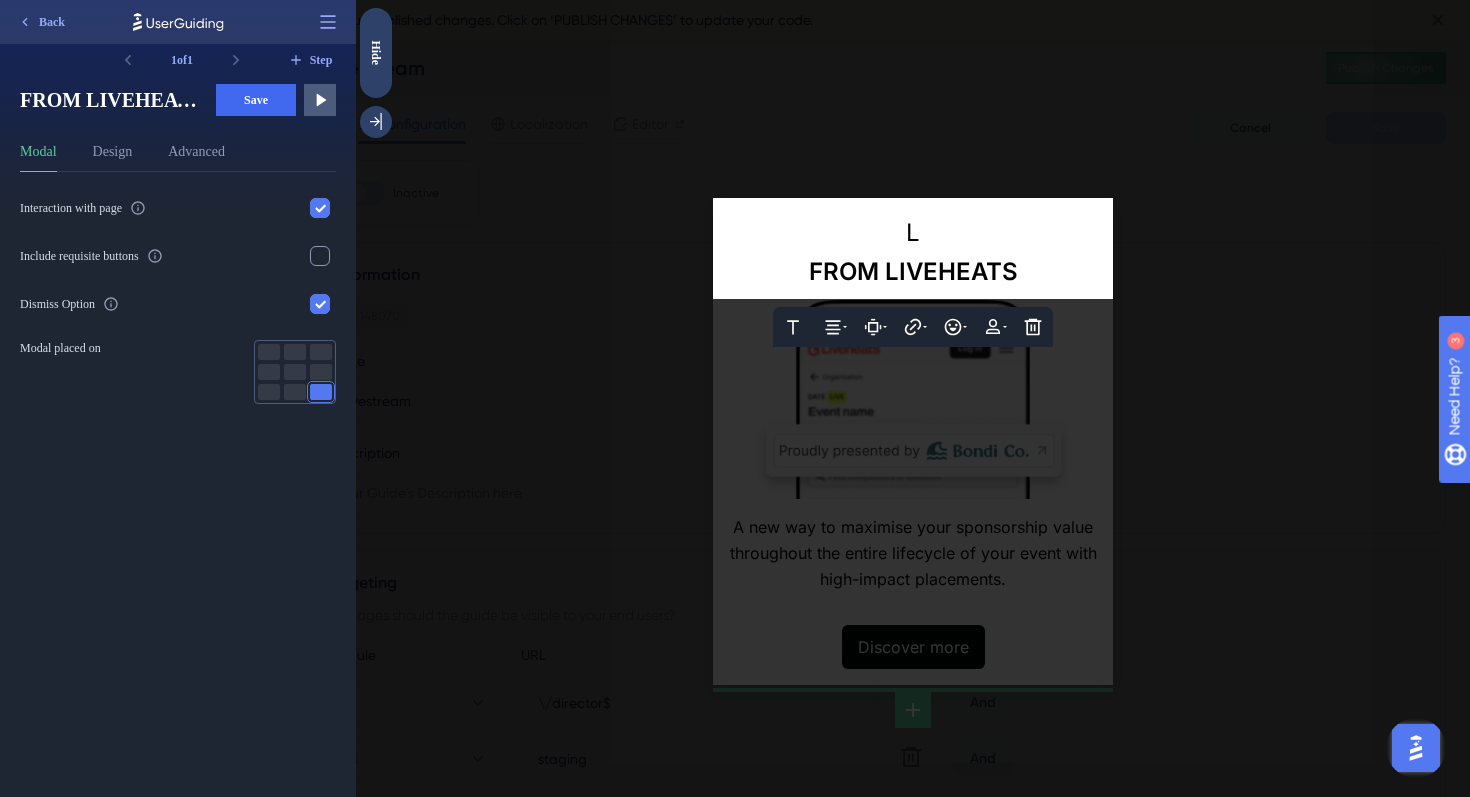 type 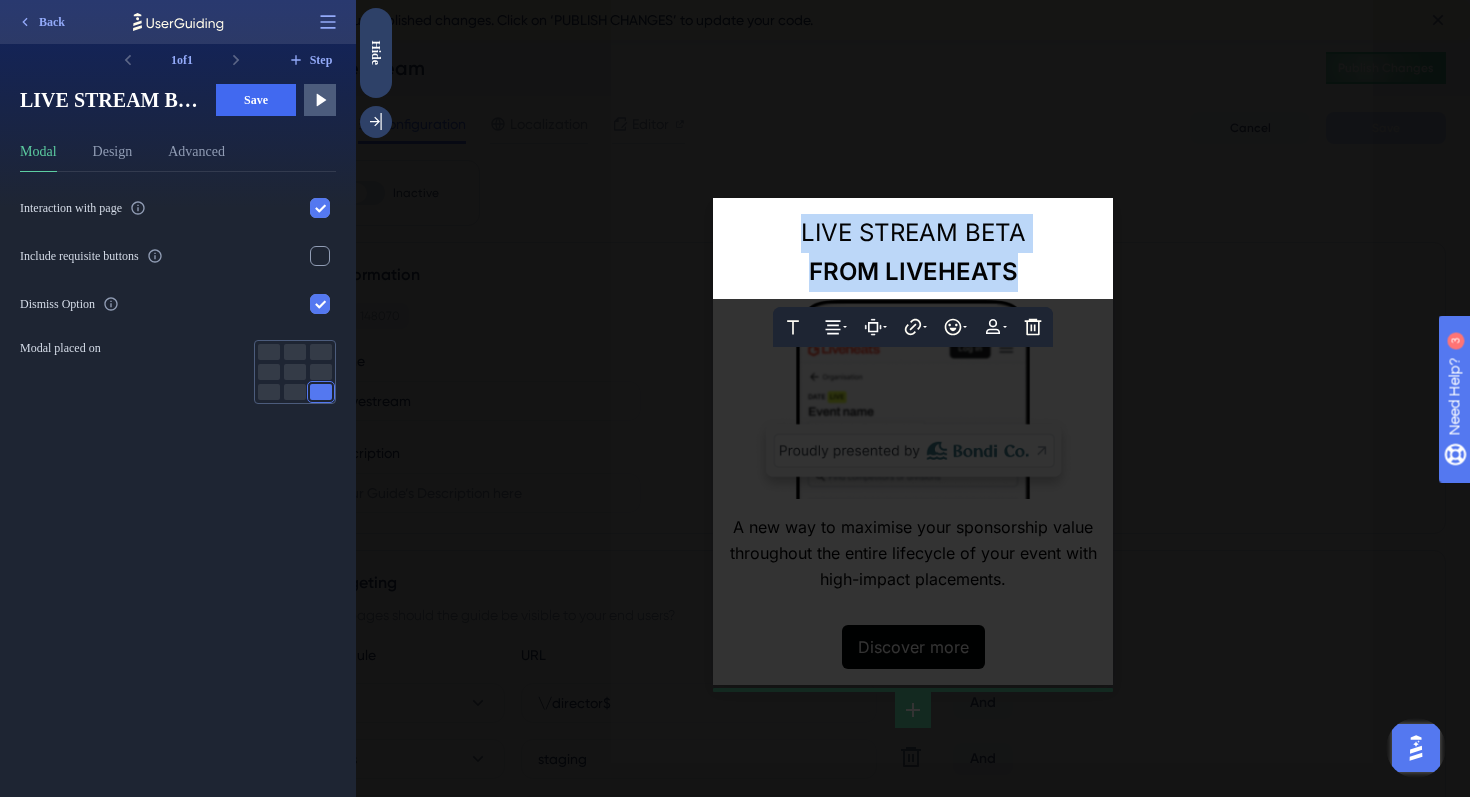 drag, startPoint x: 1014, startPoint y: 276, endPoint x: 792, endPoint y: 242, distance: 224.58852 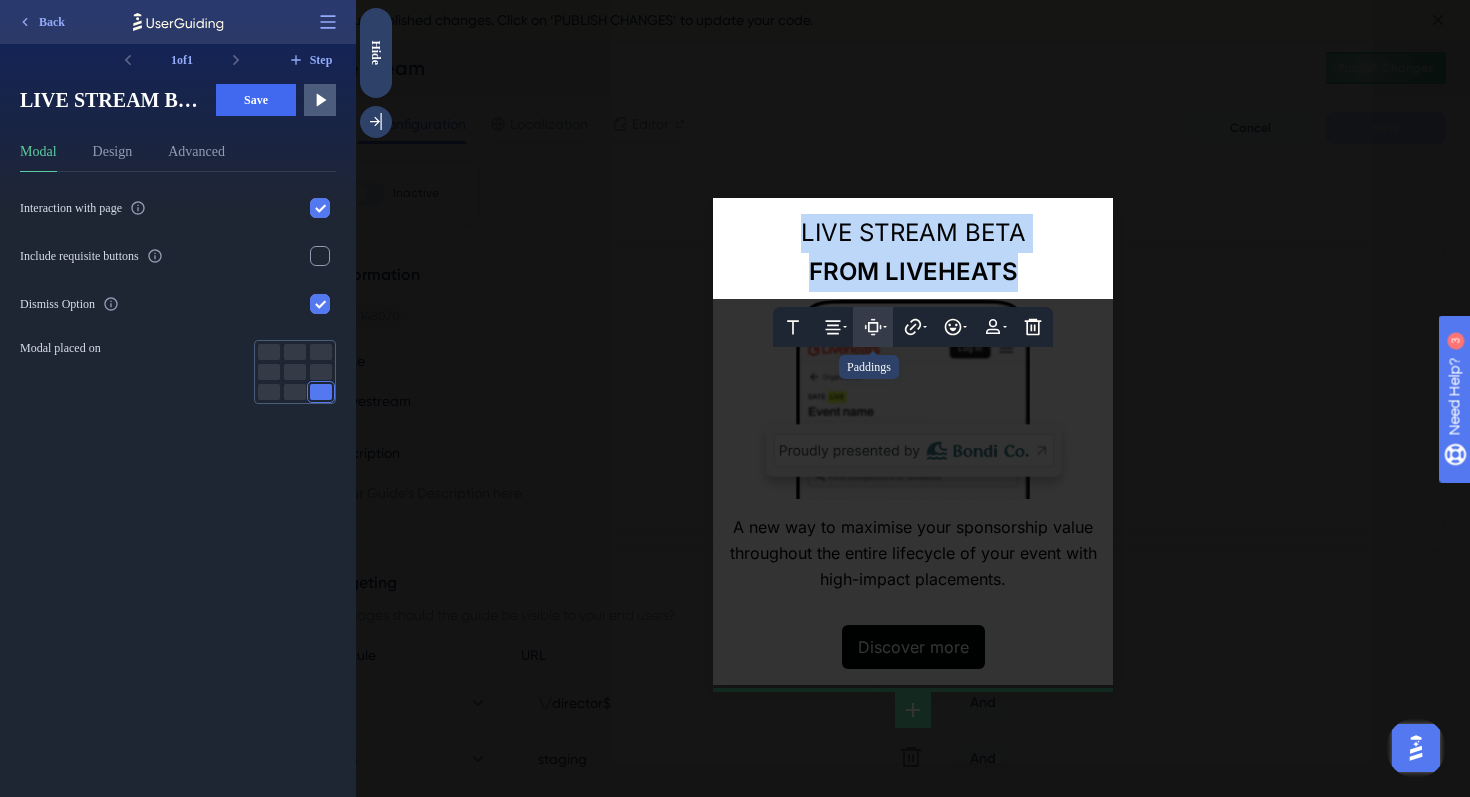 click at bounding box center (873, 327) 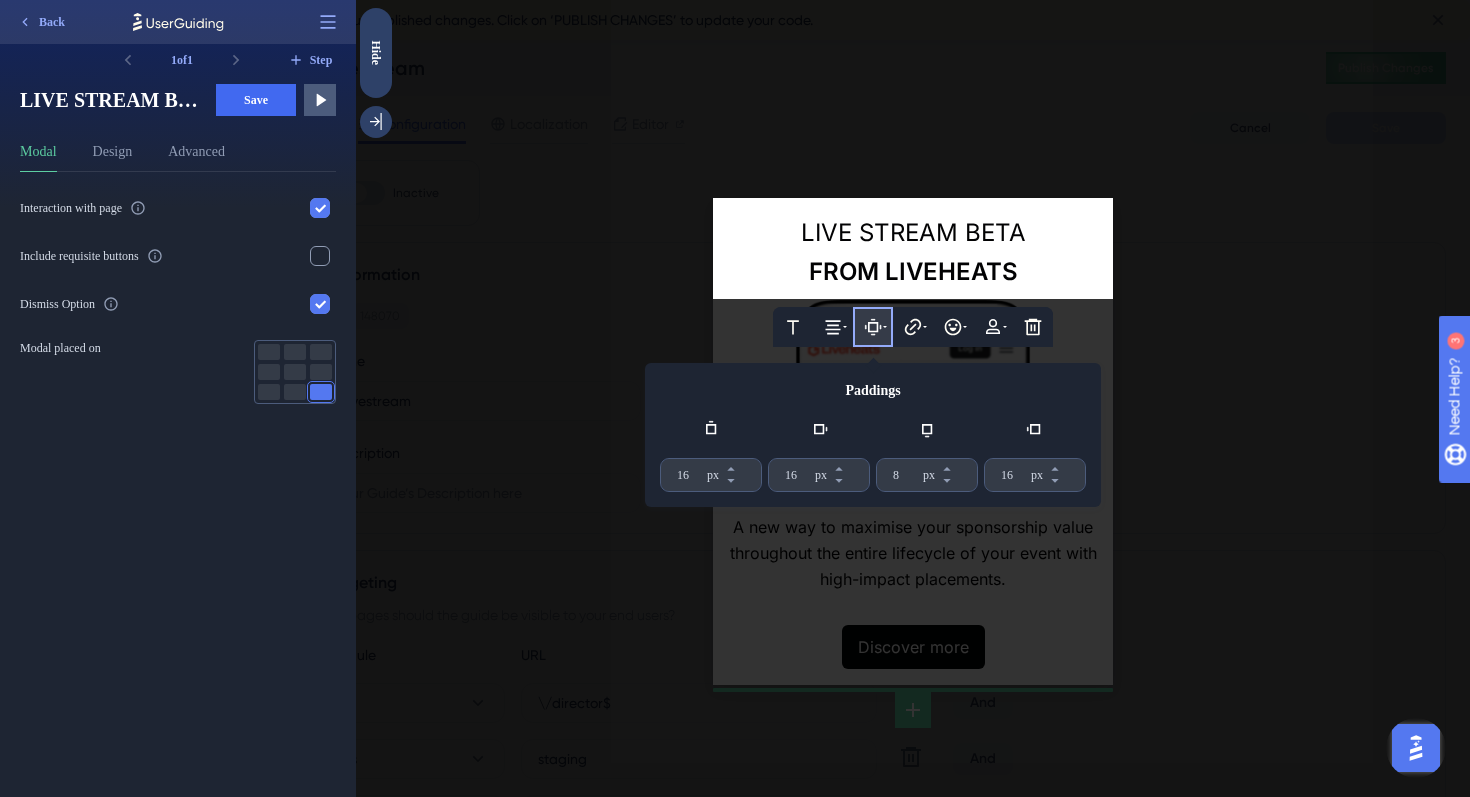 click at bounding box center (873, 327) 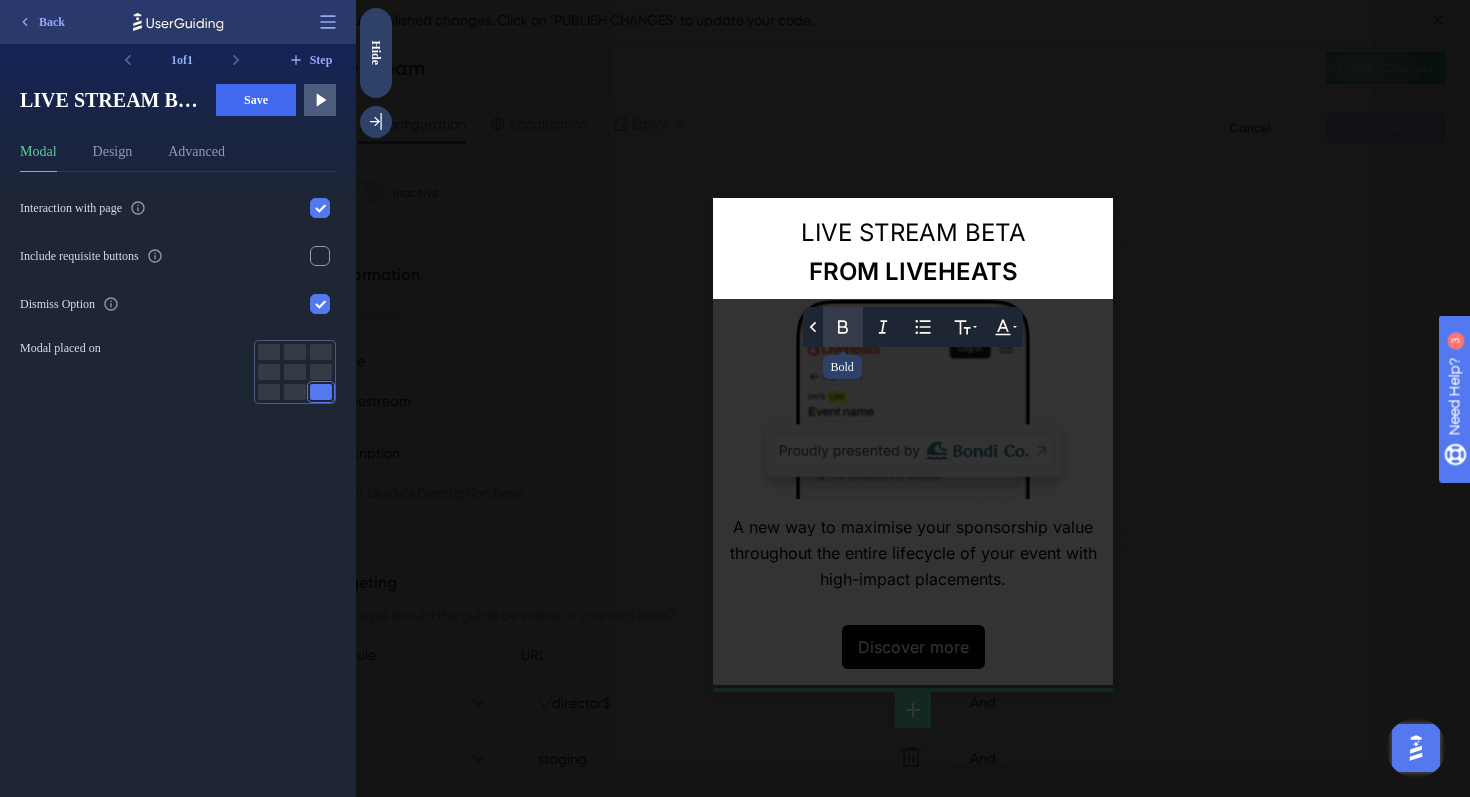 click at bounding box center (843, 327) 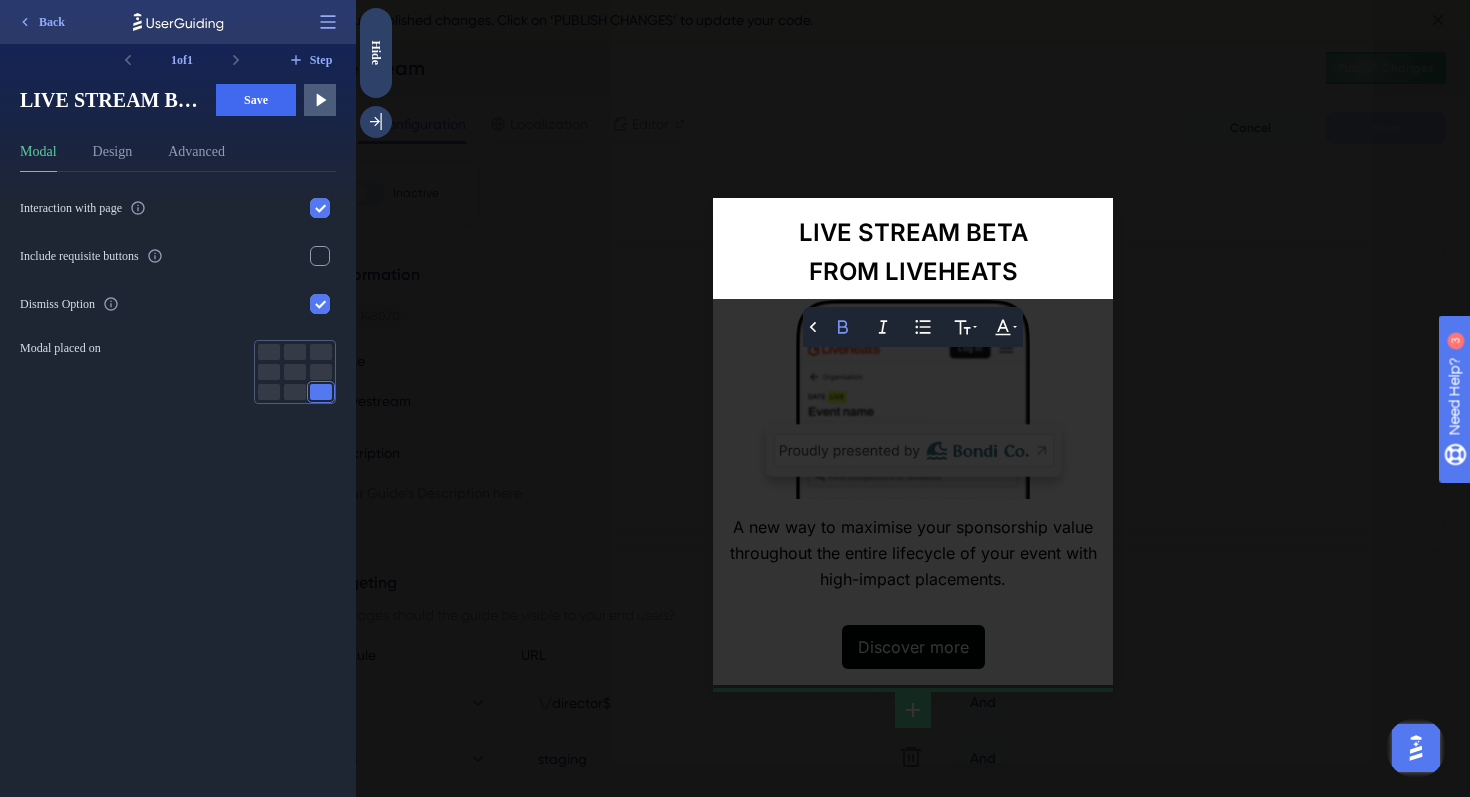 click at bounding box center [703, 249] 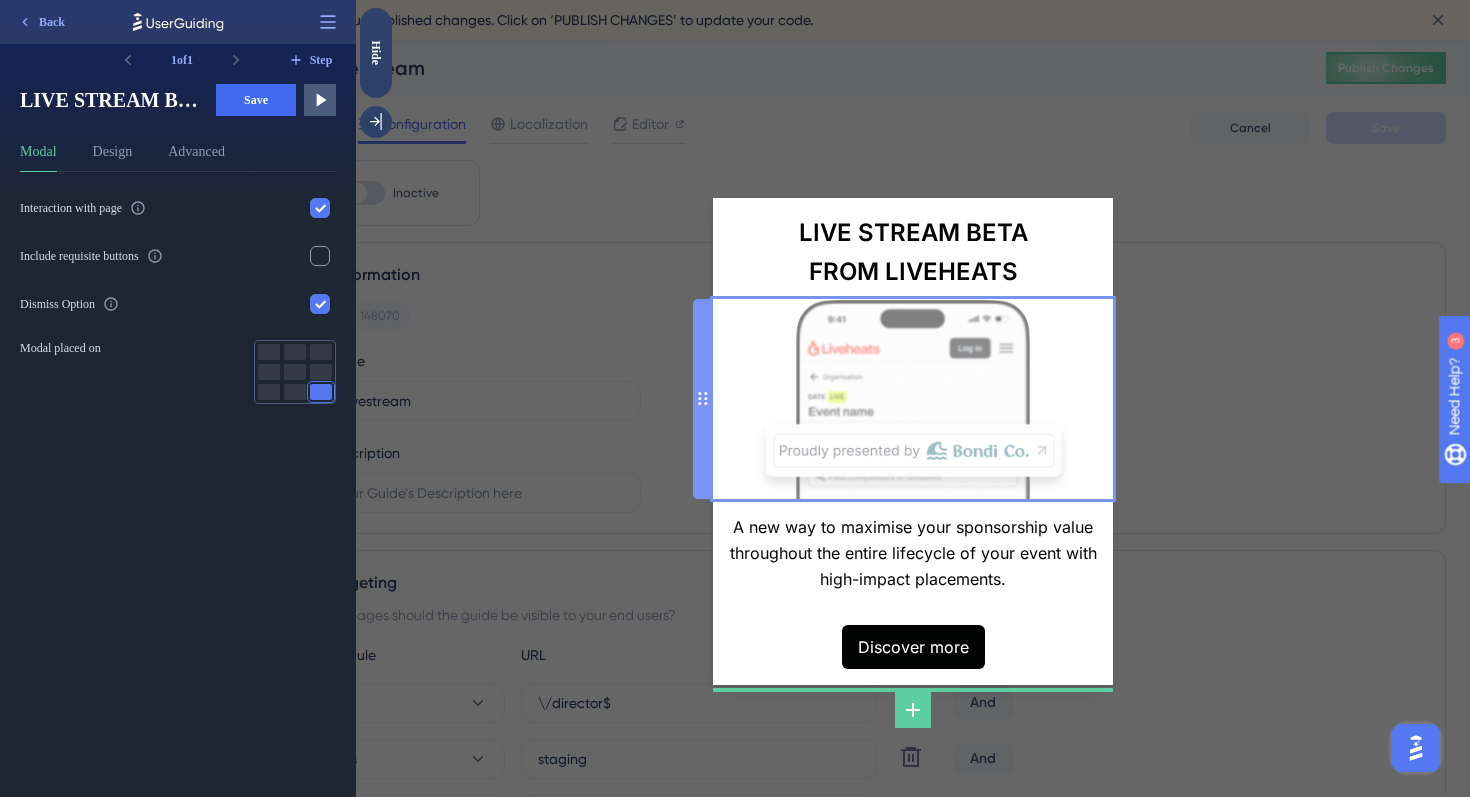 click at bounding box center (912, 399) 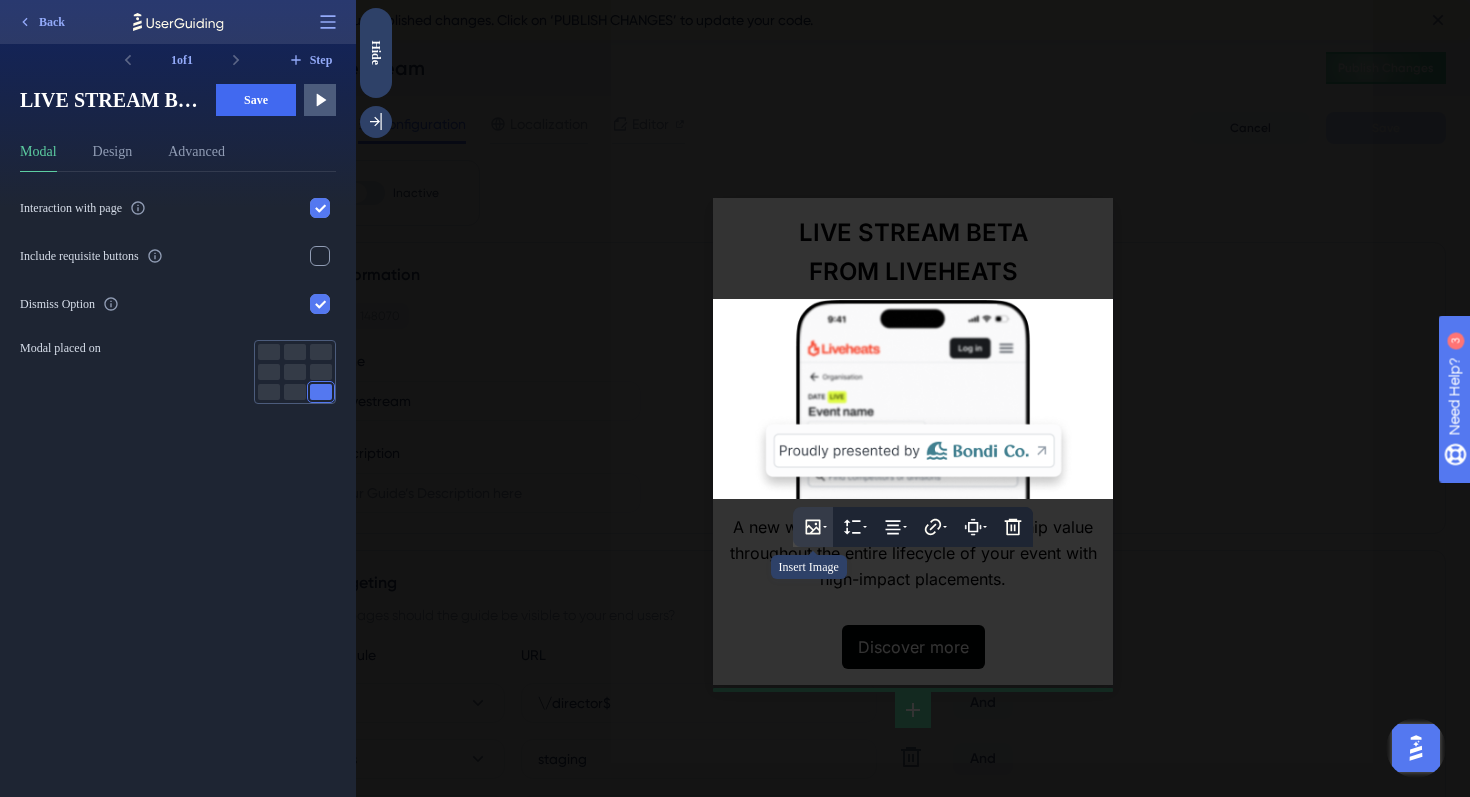 click 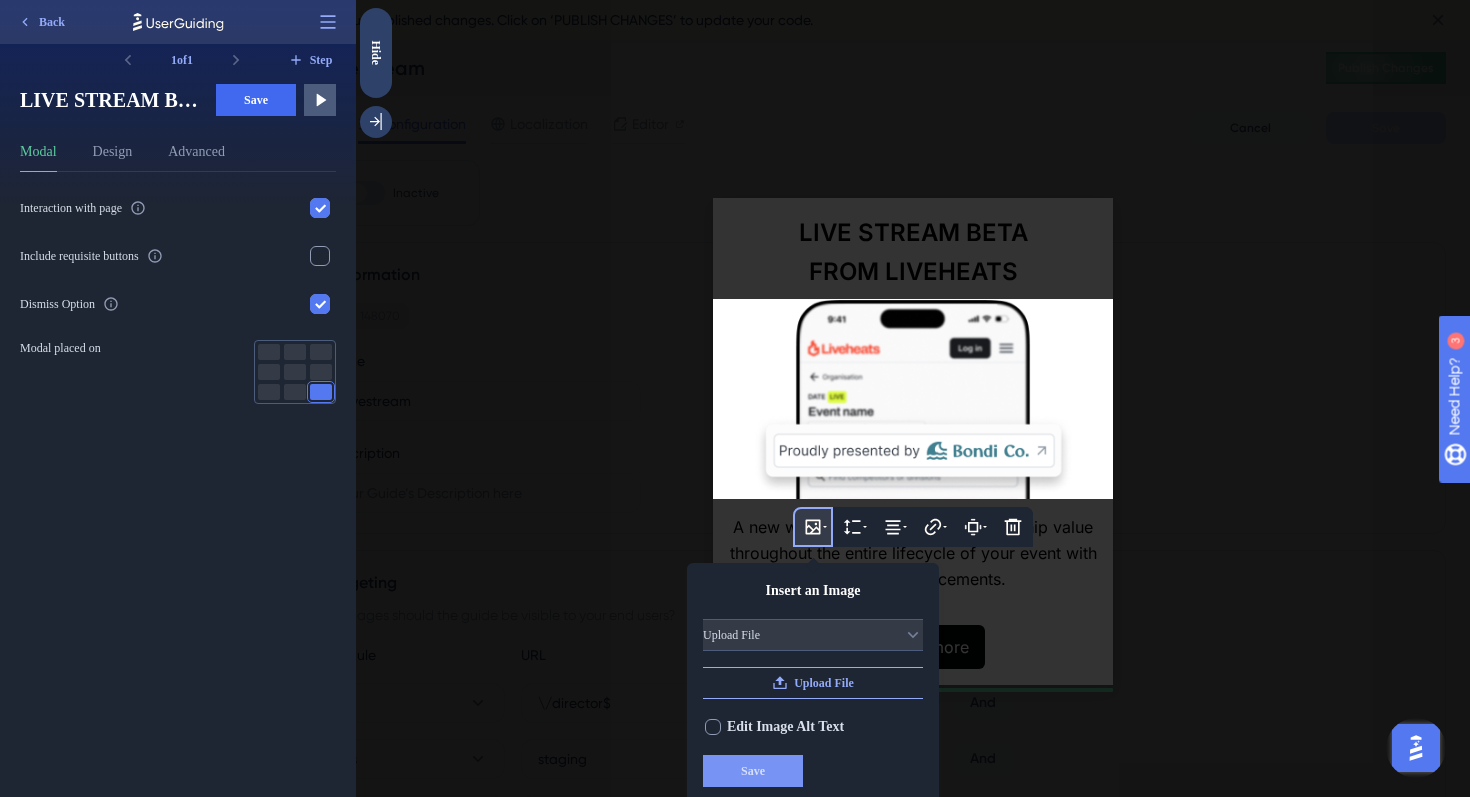scroll, scrollTop: 6, scrollLeft: 0, axis: vertical 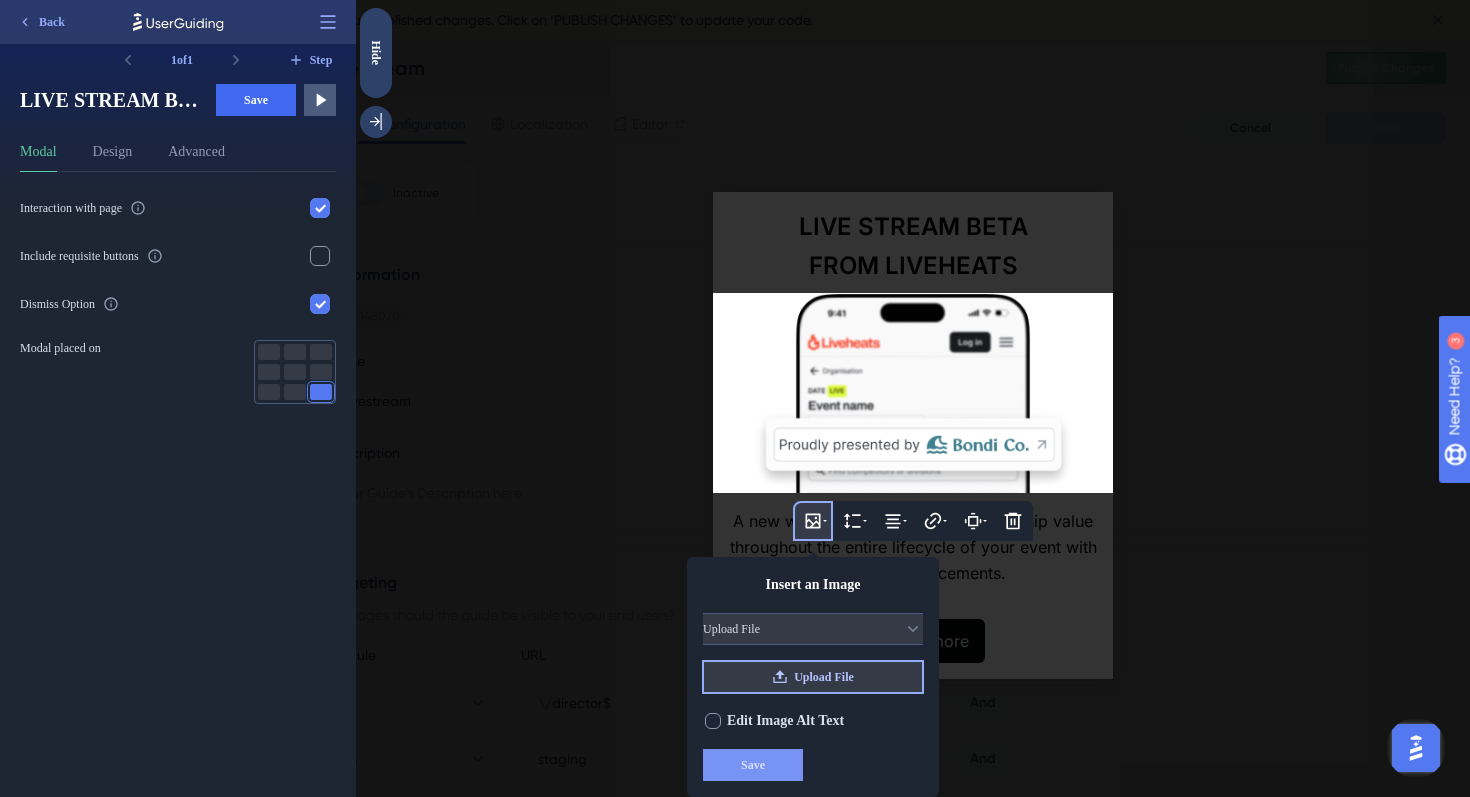 click 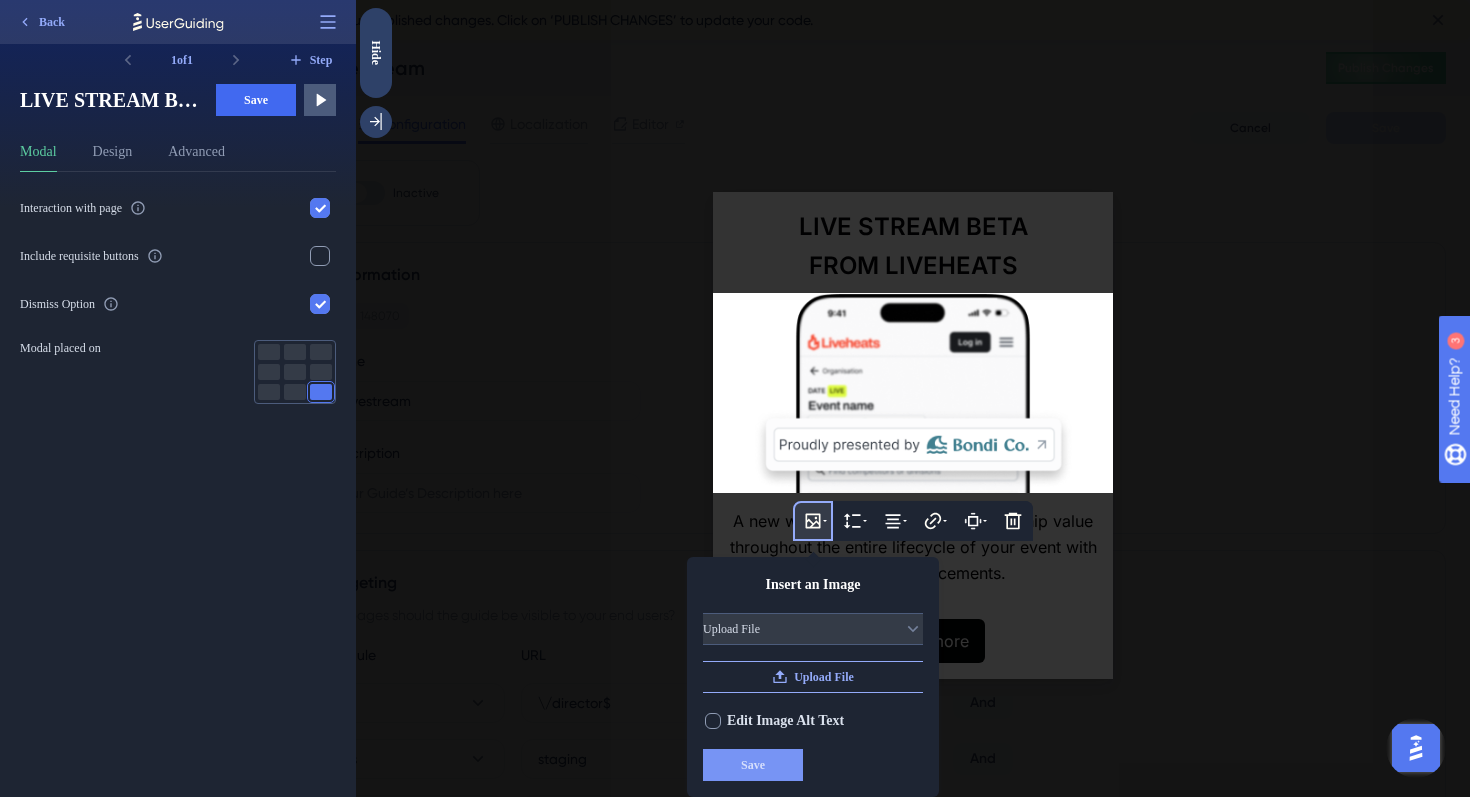scroll, scrollTop: 0, scrollLeft: 0, axis: both 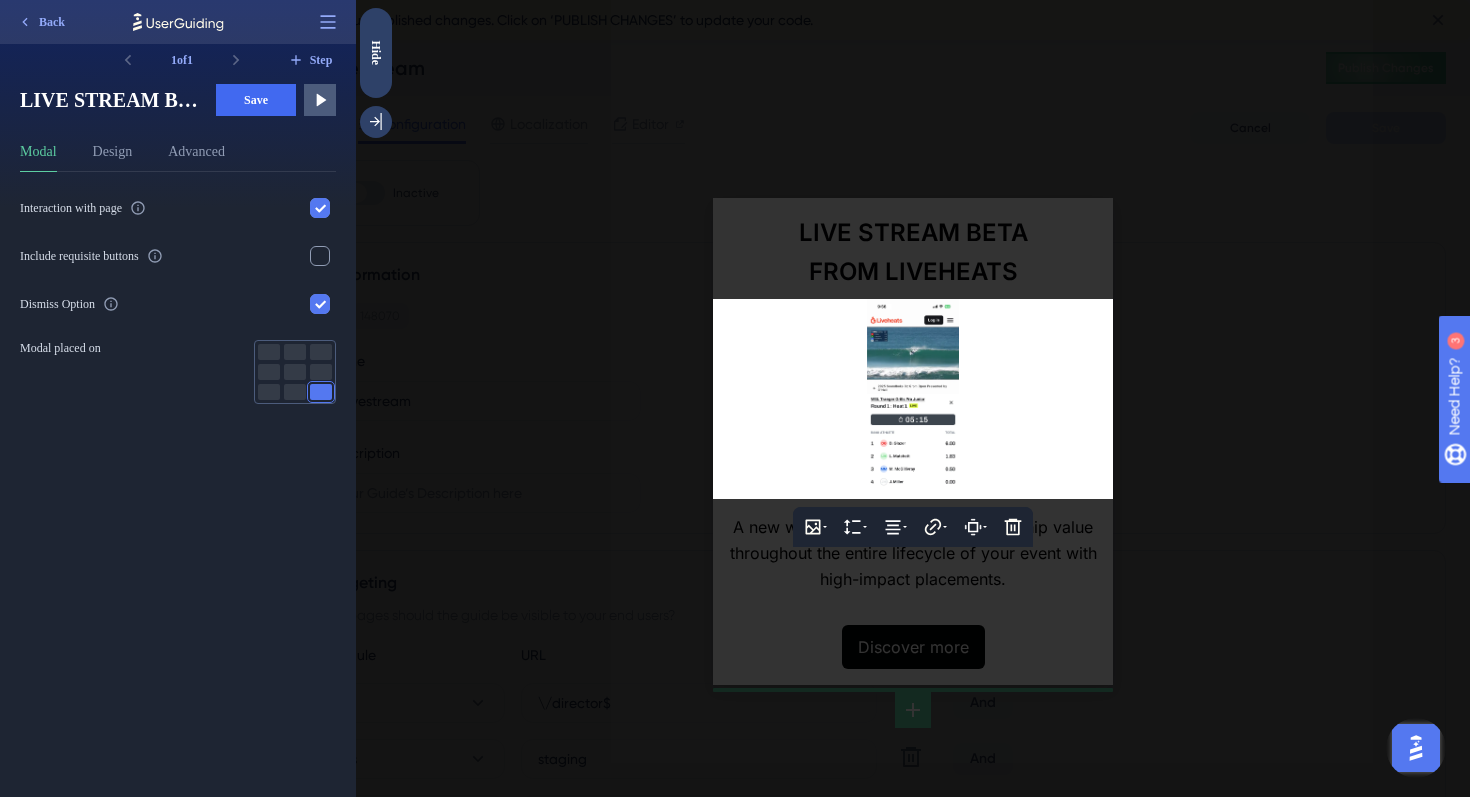 click at bounding box center [913, 398] 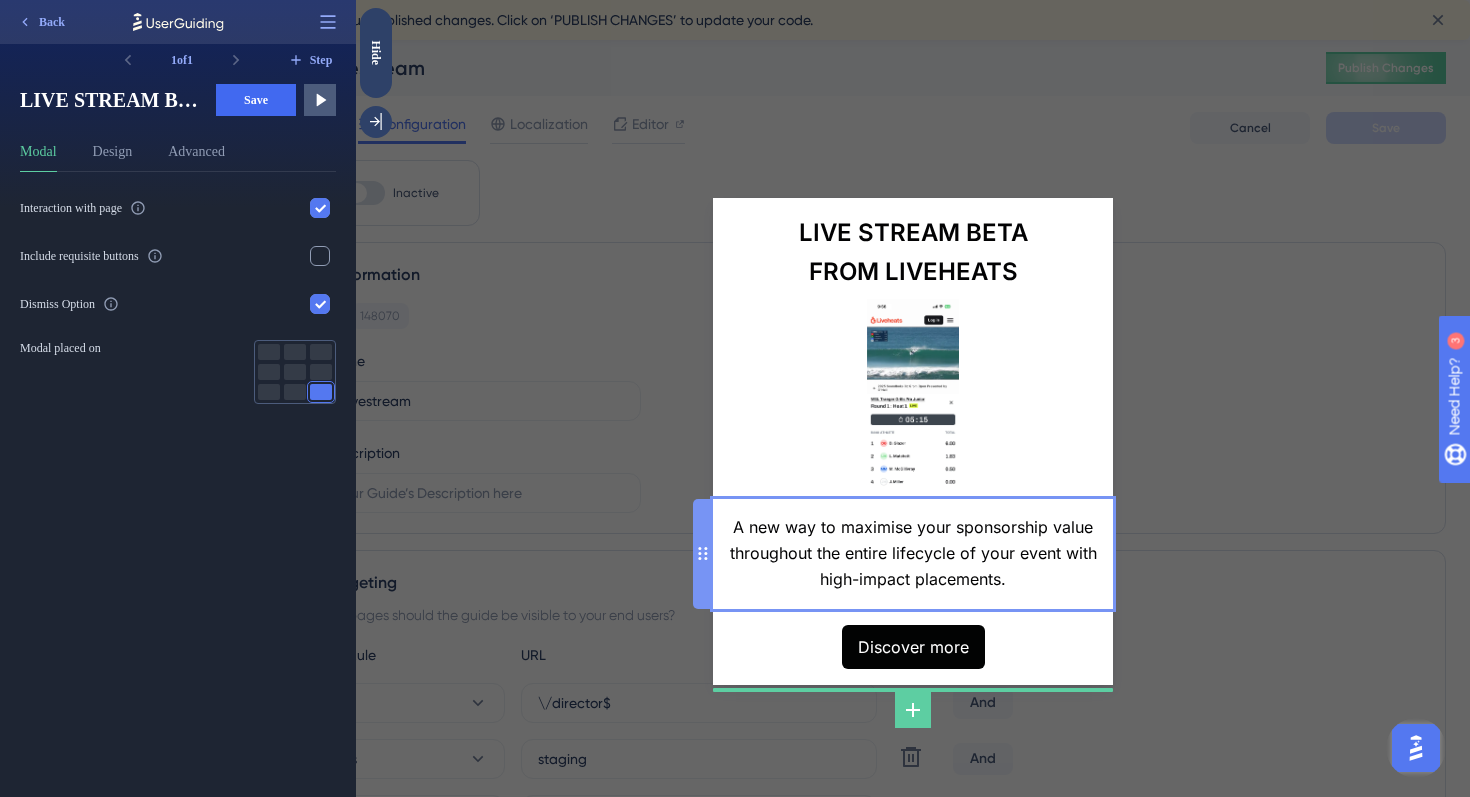 click on "A new way to maximise your sponsorship value throughout the entire lifecycle of your event with high-impact placements." at bounding box center (913, 554) 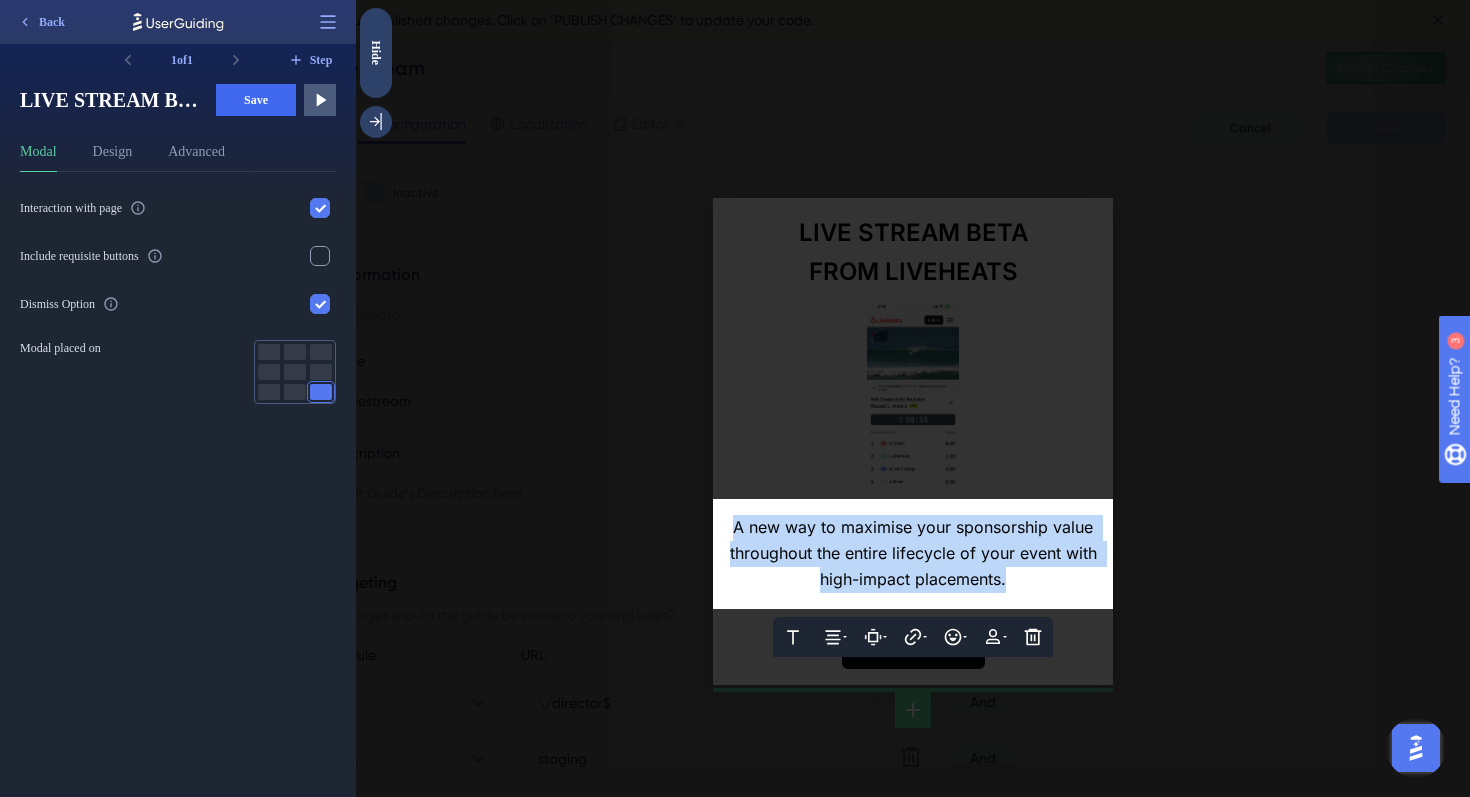 drag, startPoint x: 1011, startPoint y: 585, endPoint x: 730, endPoint y: 534, distance: 285.5906 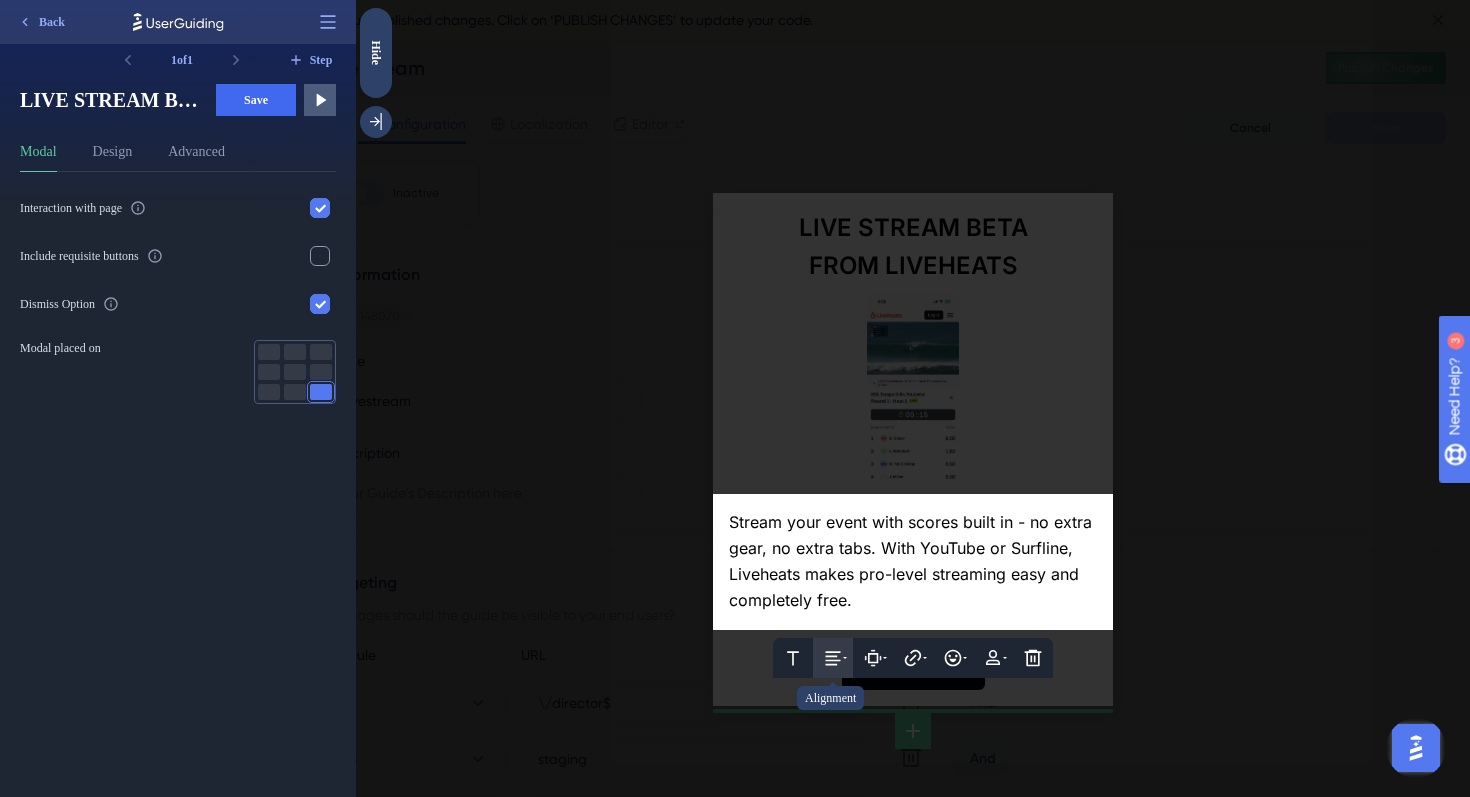click 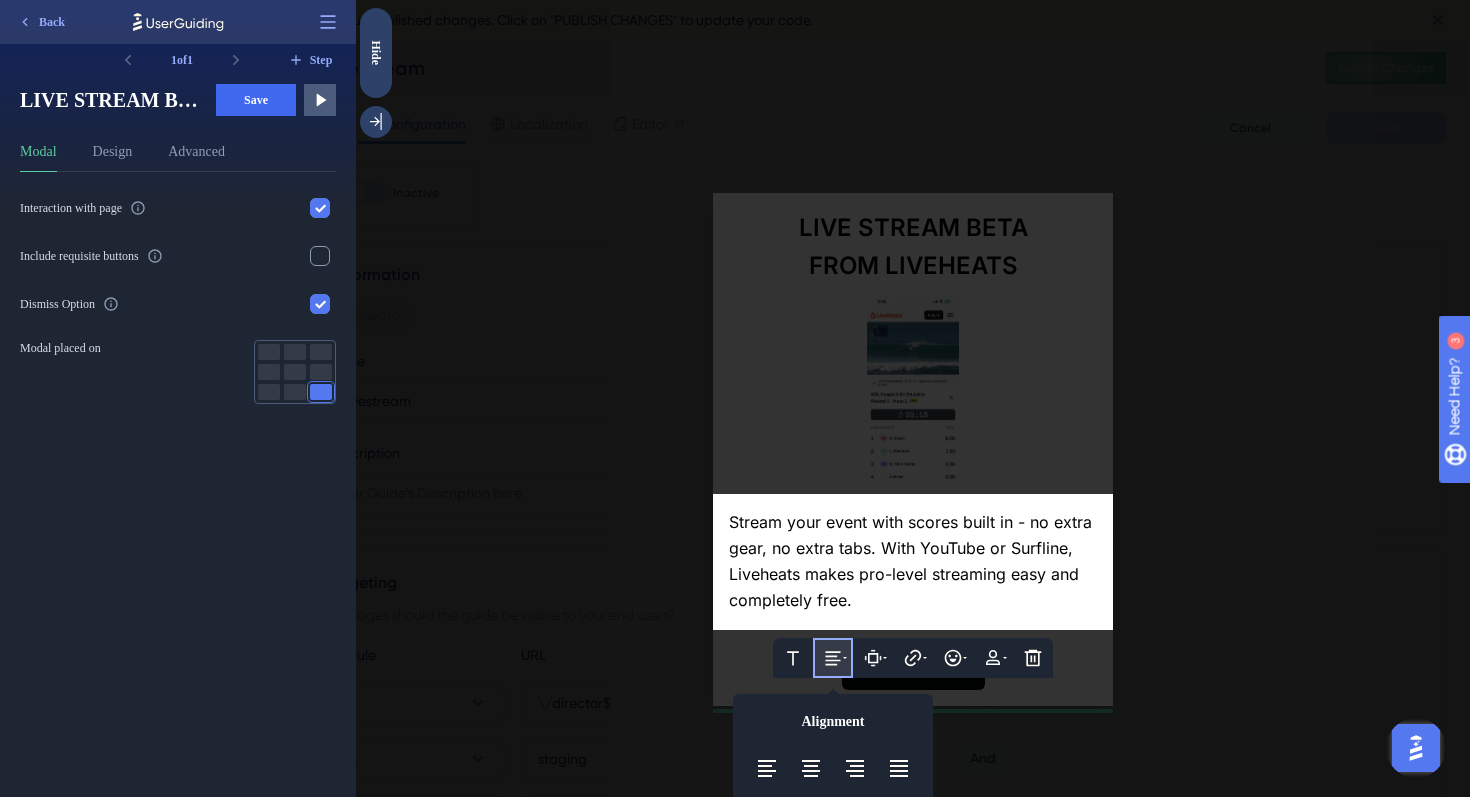 scroll, scrollTop: 5, scrollLeft: 0, axis: vertical 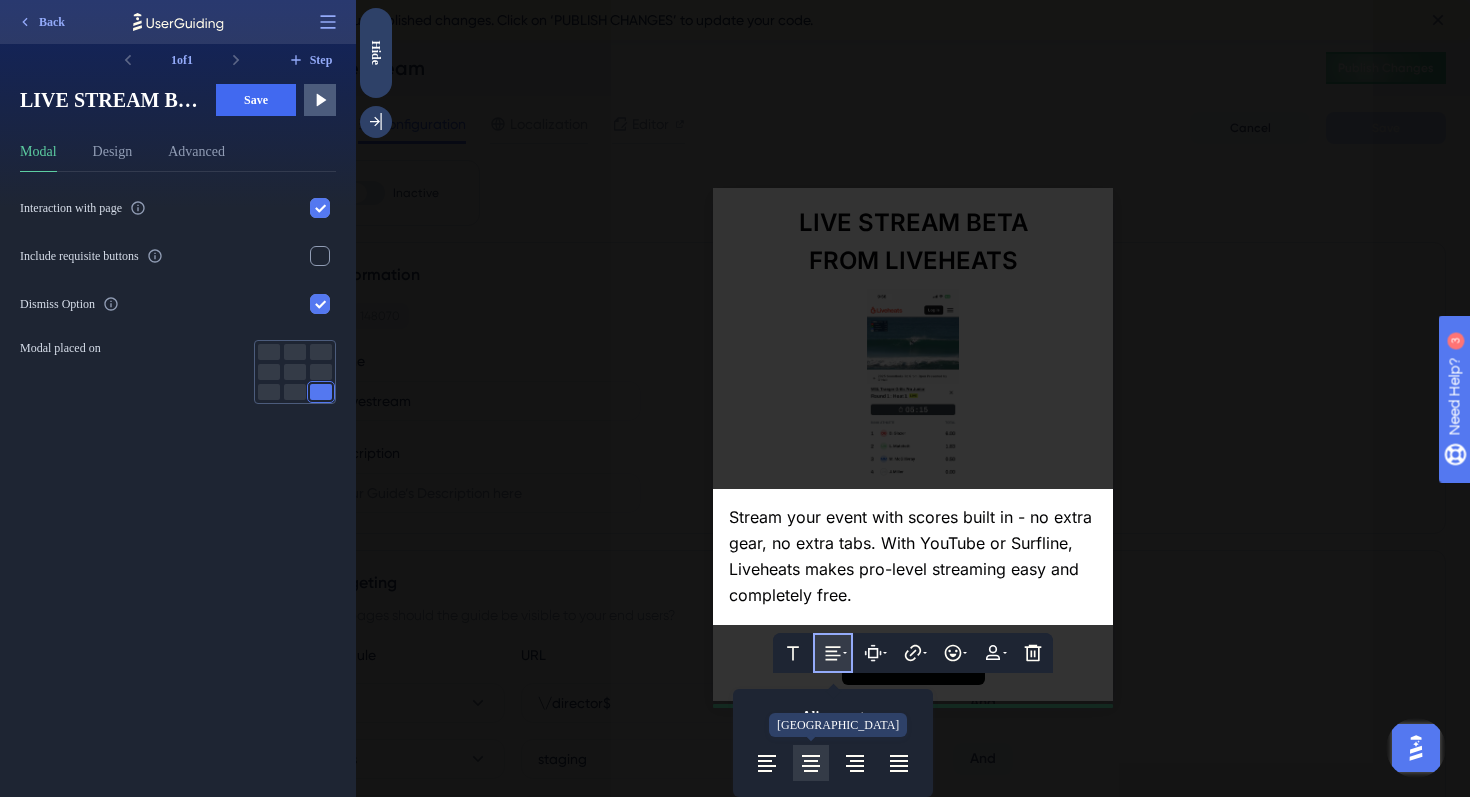 click 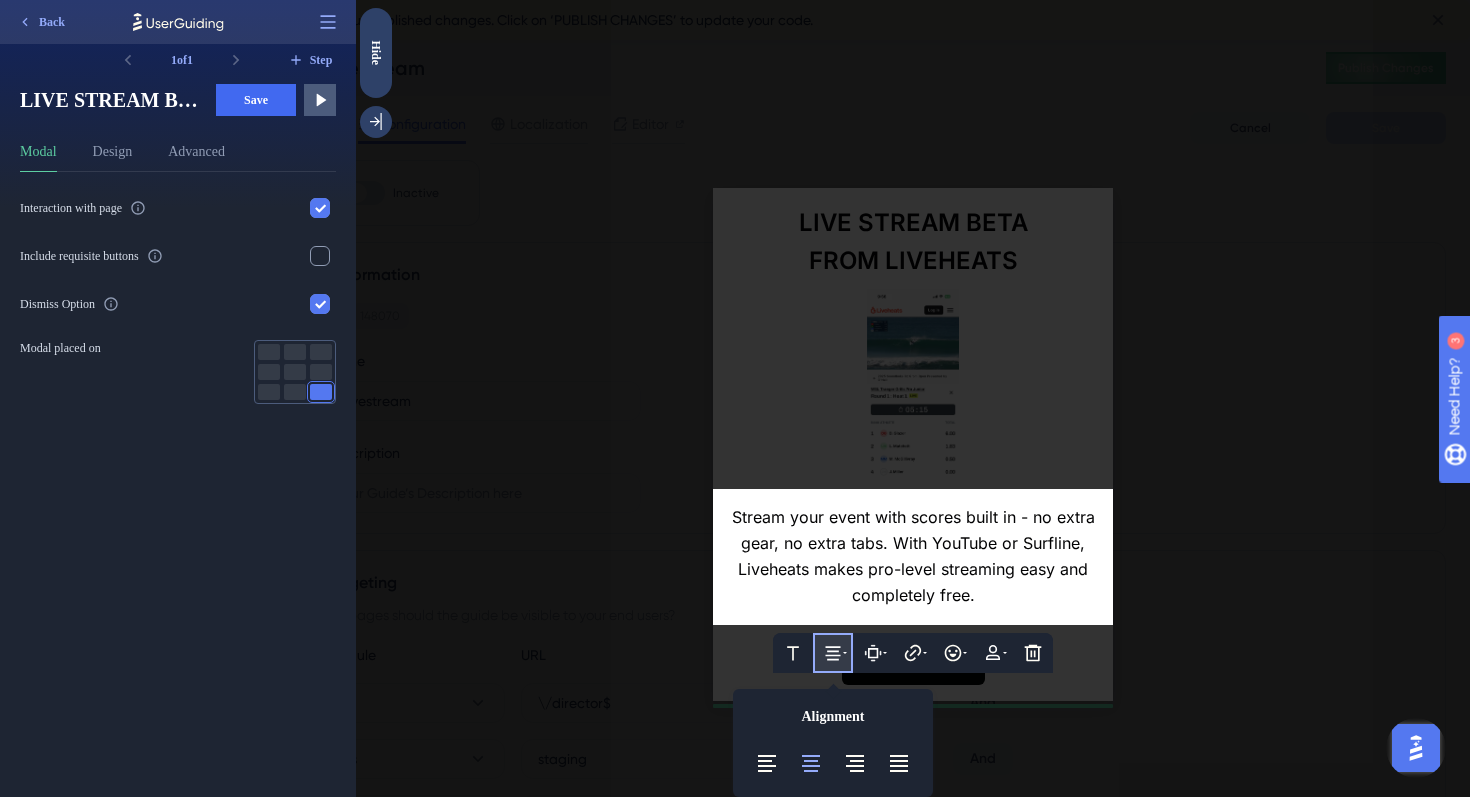 click at bounding box center (913, 398) 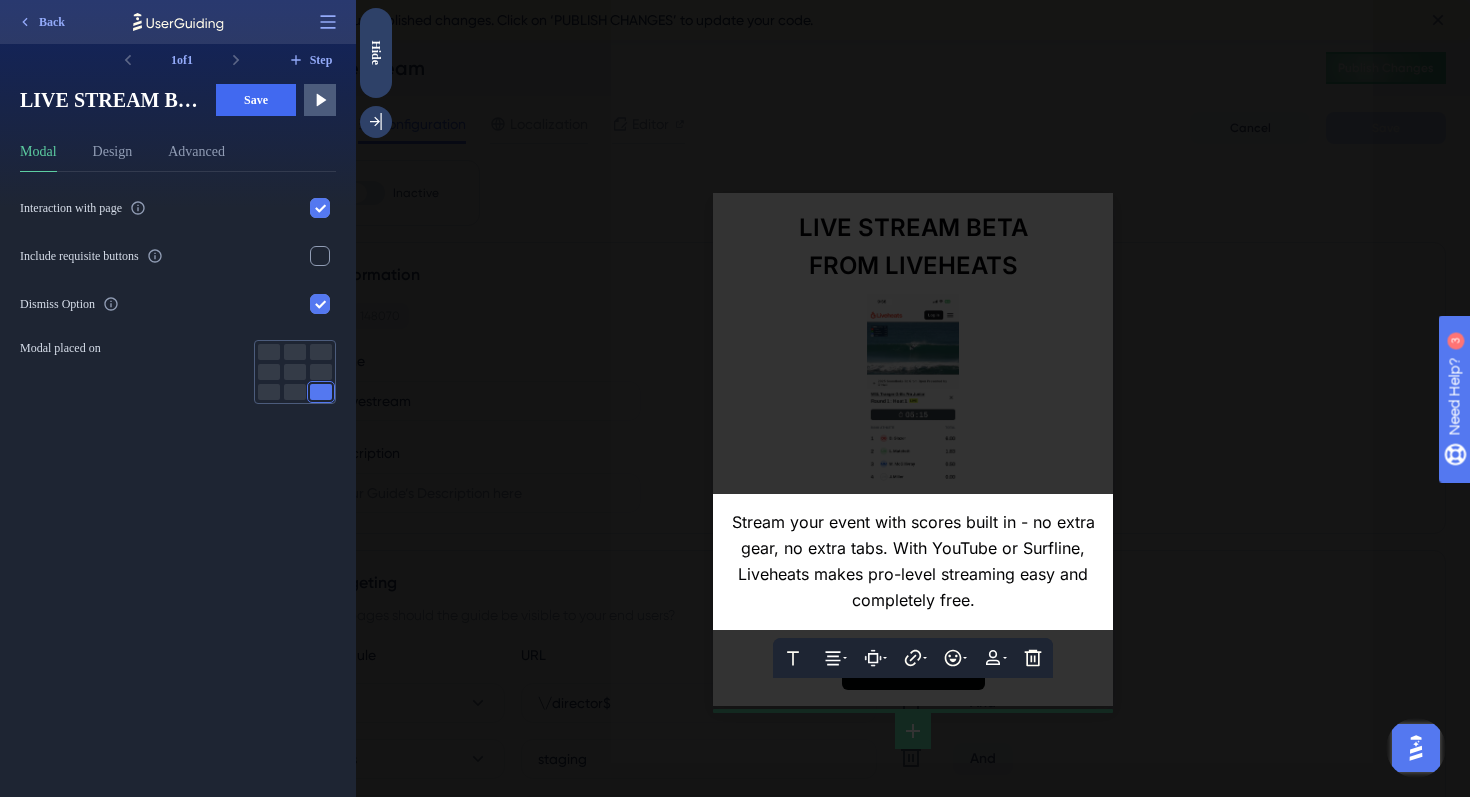 click at bounding box center (913, 398) 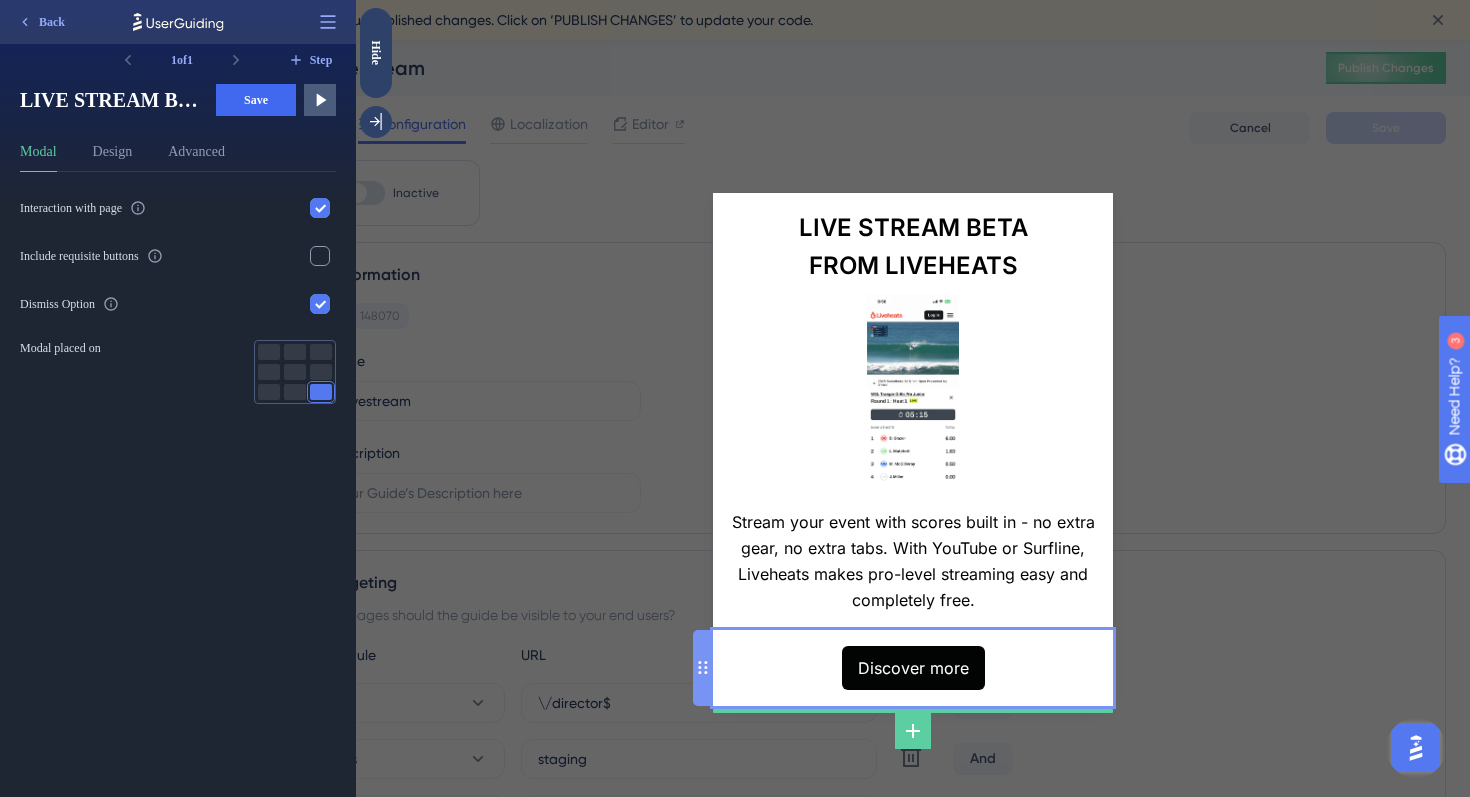 click on "Discover more" at bounding box center (913, 668) 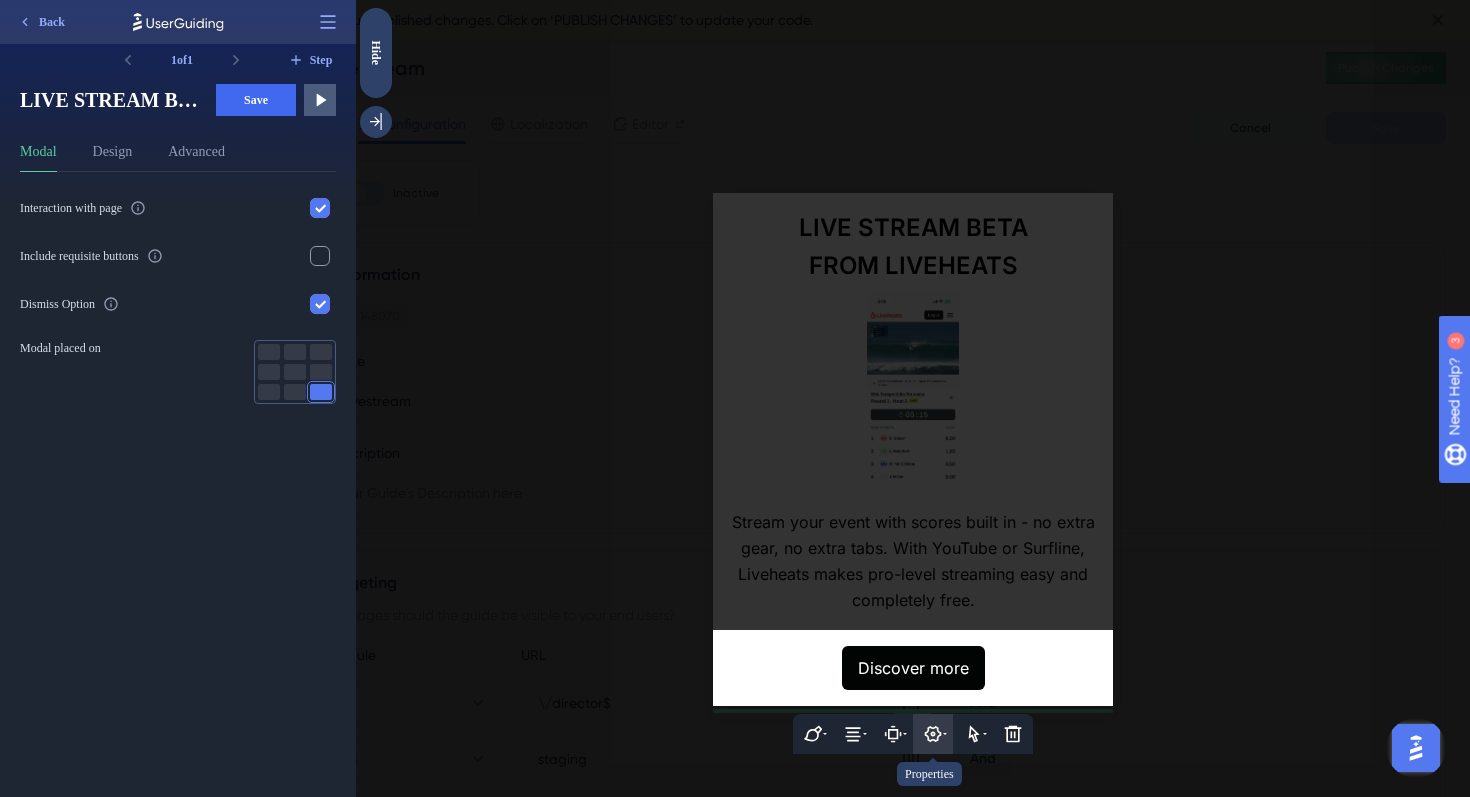 click 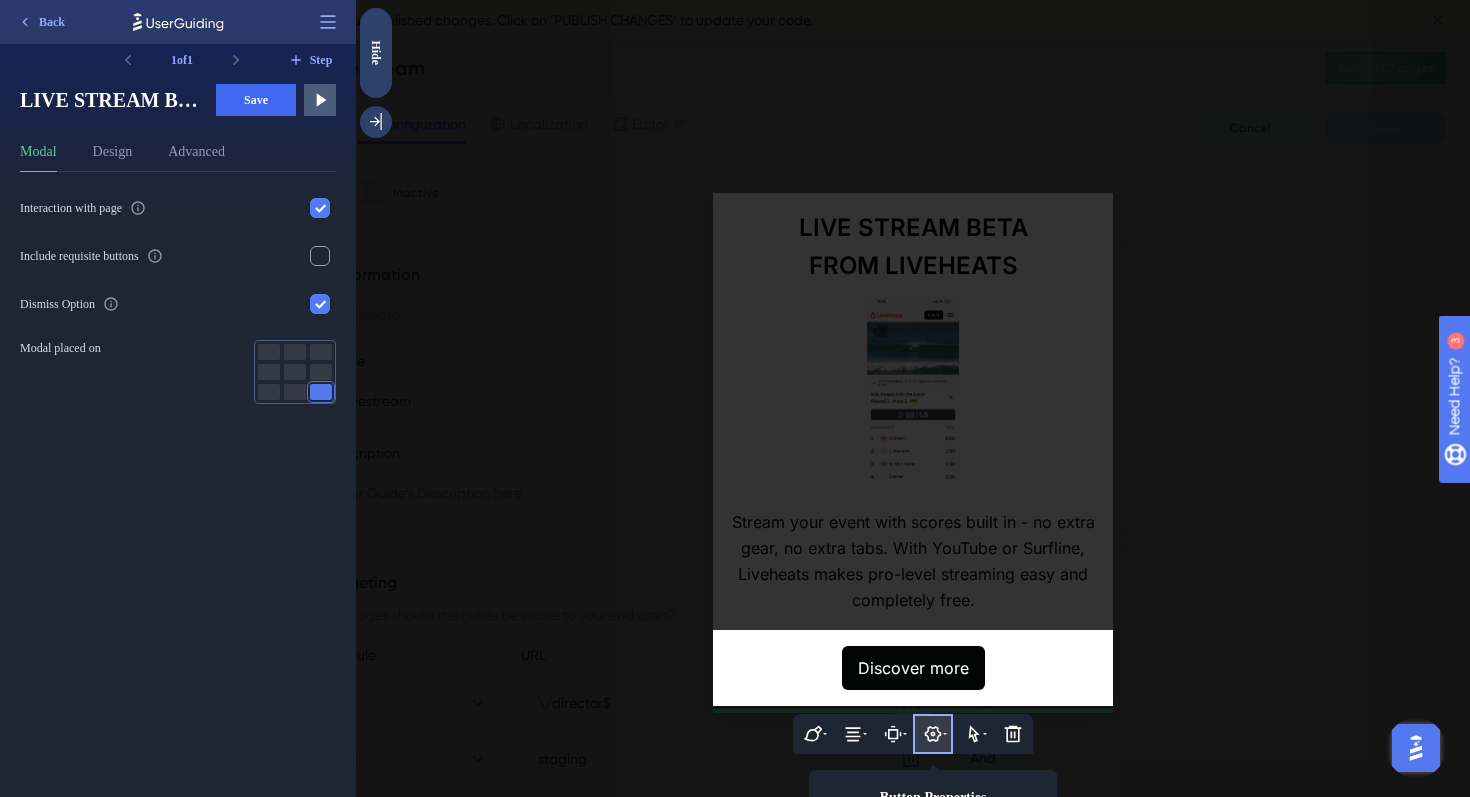 scroll, scrollTop: 164, scrollLeft: 0, axis: vertical 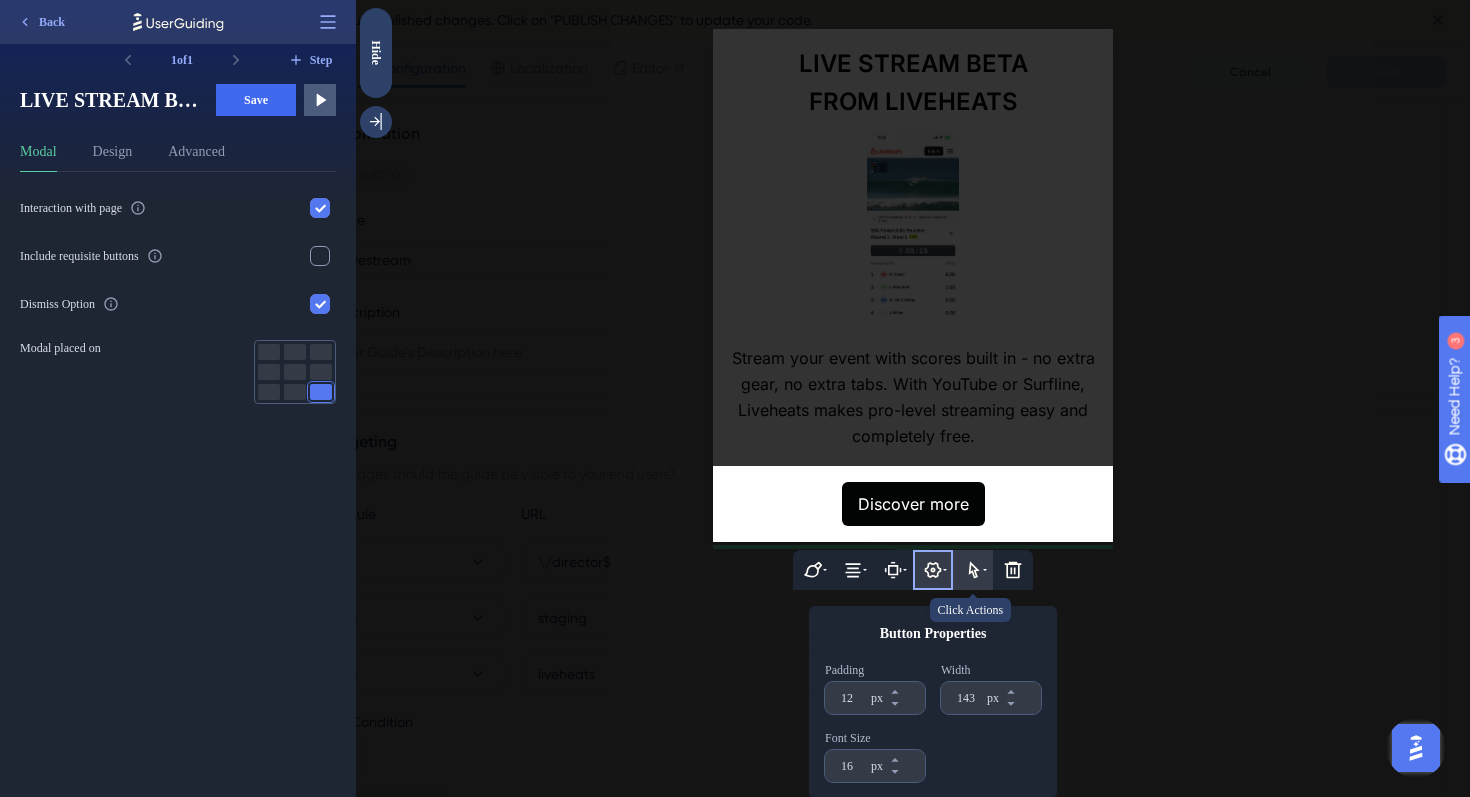 click 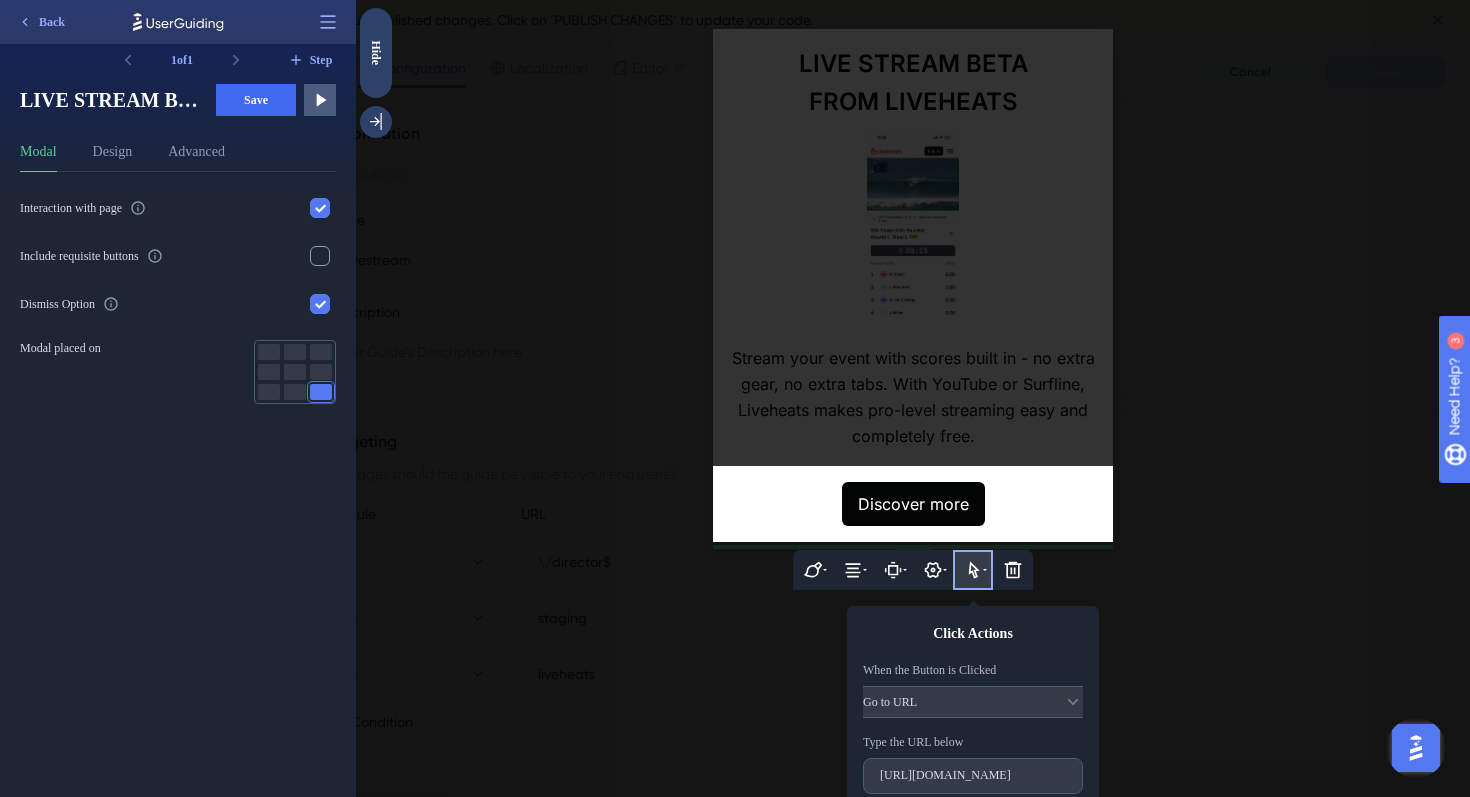 scroll, scrollTop: 242, scrollLeft: 0, axis: vertical 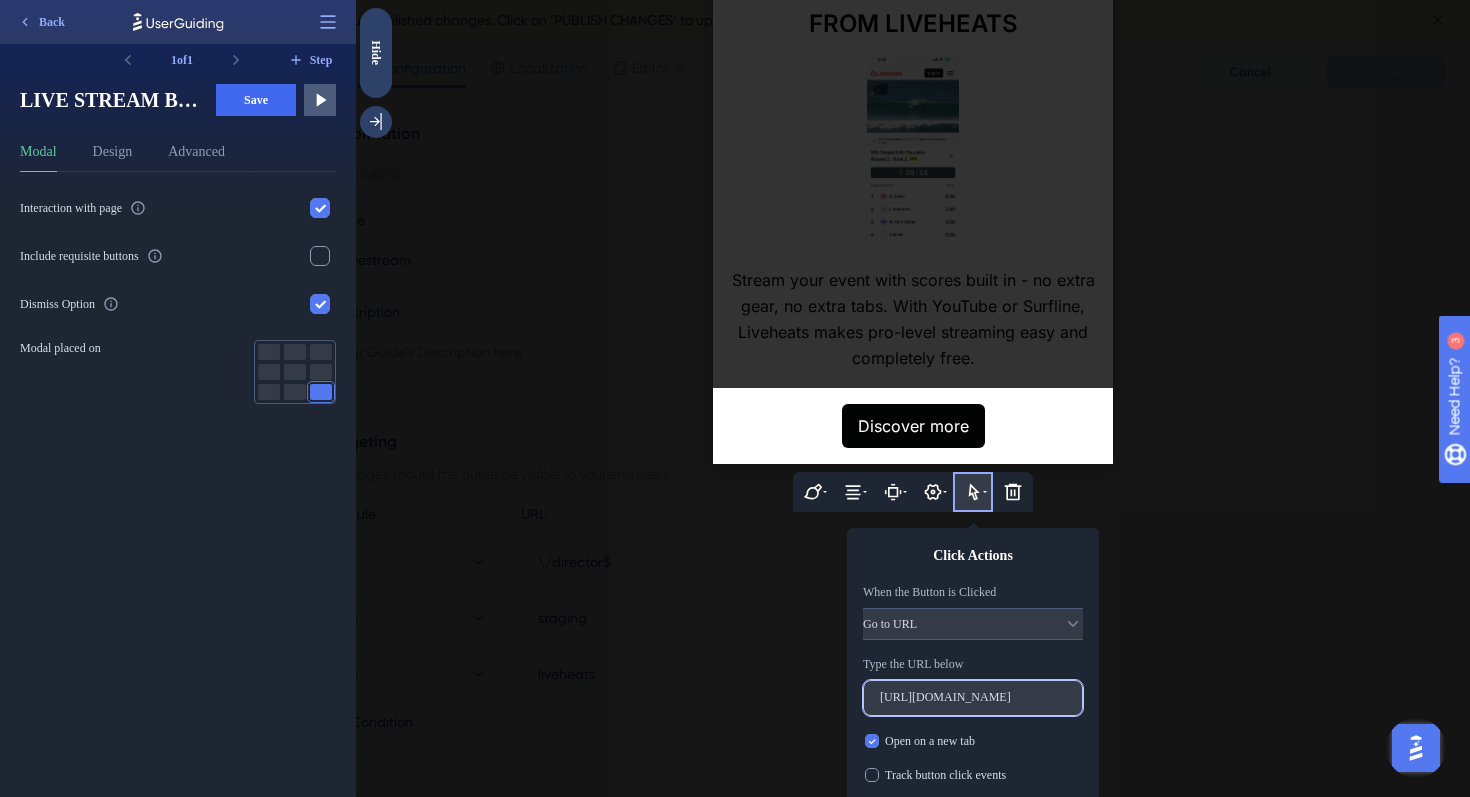 click on "https://organiser.liveheats.com/sponsors/" at bounding box center [973, 698] 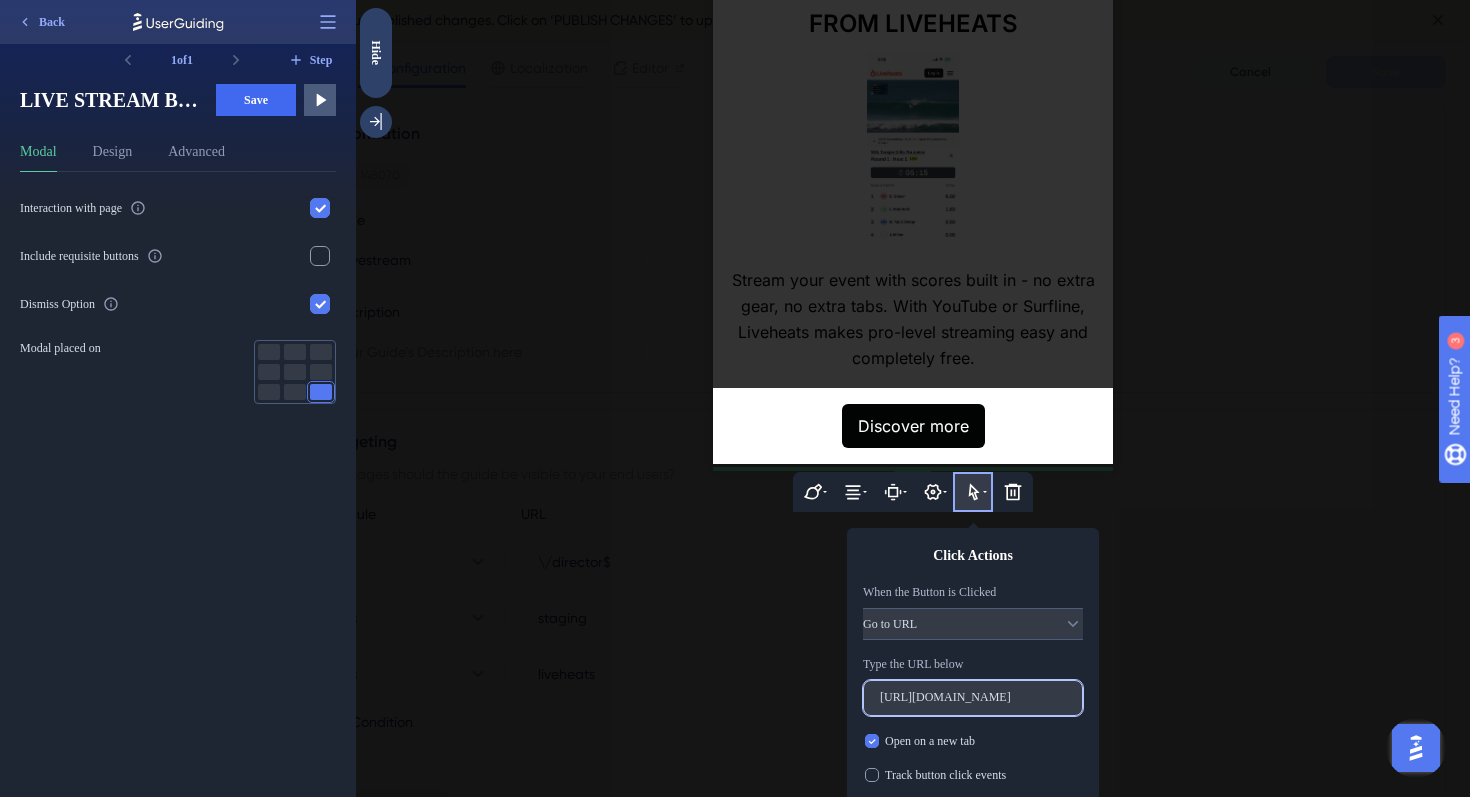 click on "https://organiser.liveheats.com/sponsors/" at bounding box center (973, 698) 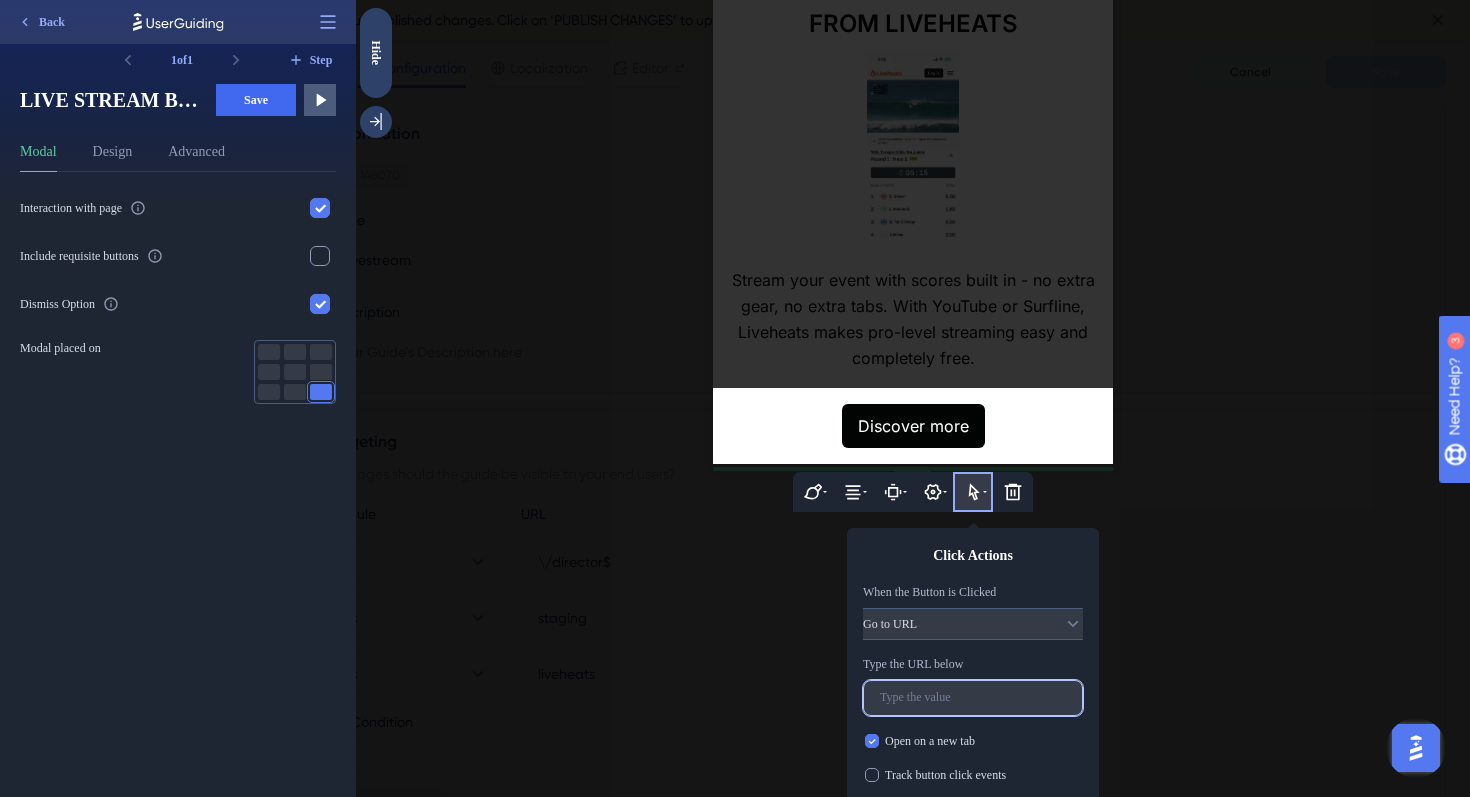 paste on "https://organiser.liveheats.com/livestreaming/" 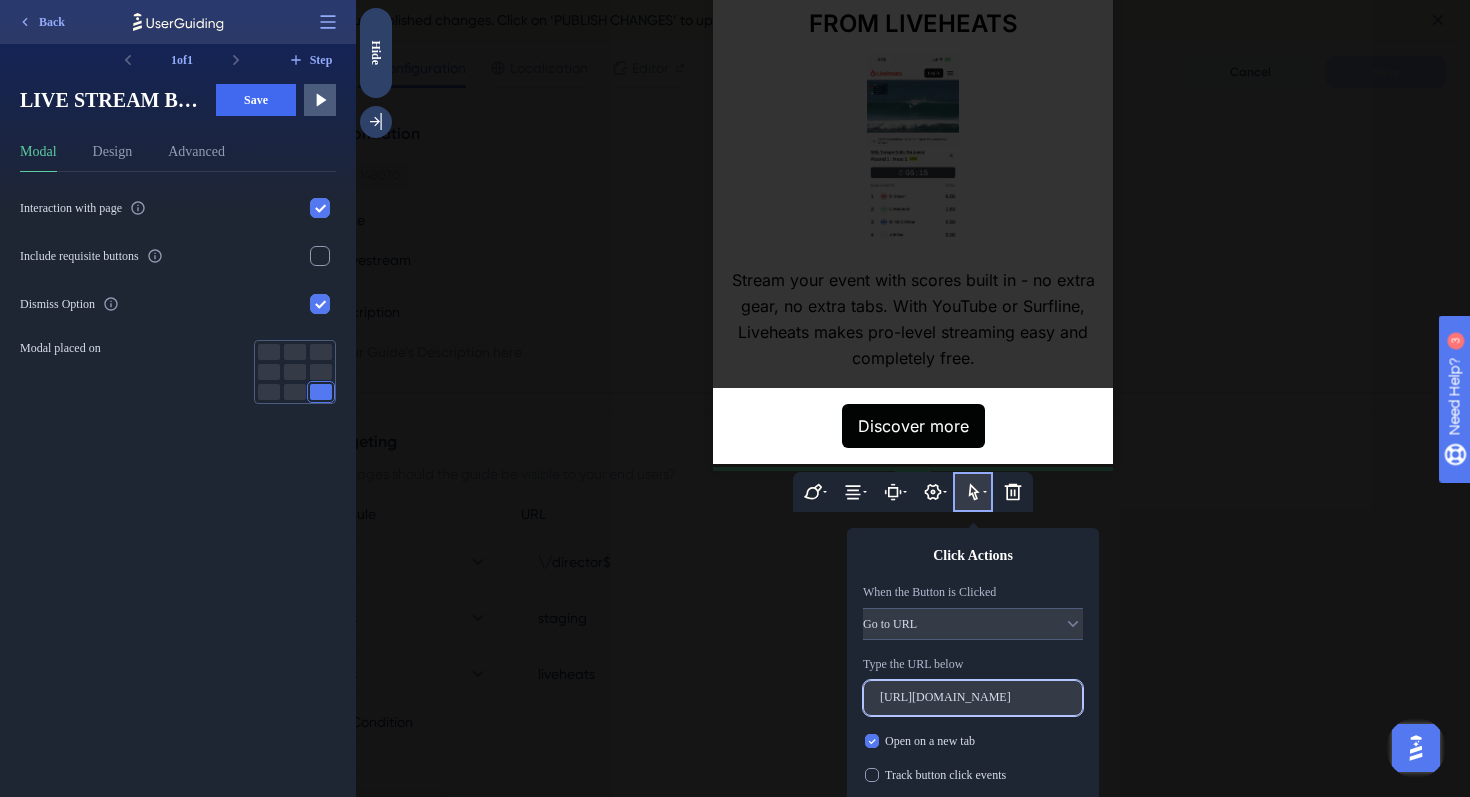 scroll, scrollTop: 0, scrollLeft: 73, axis: horizontal 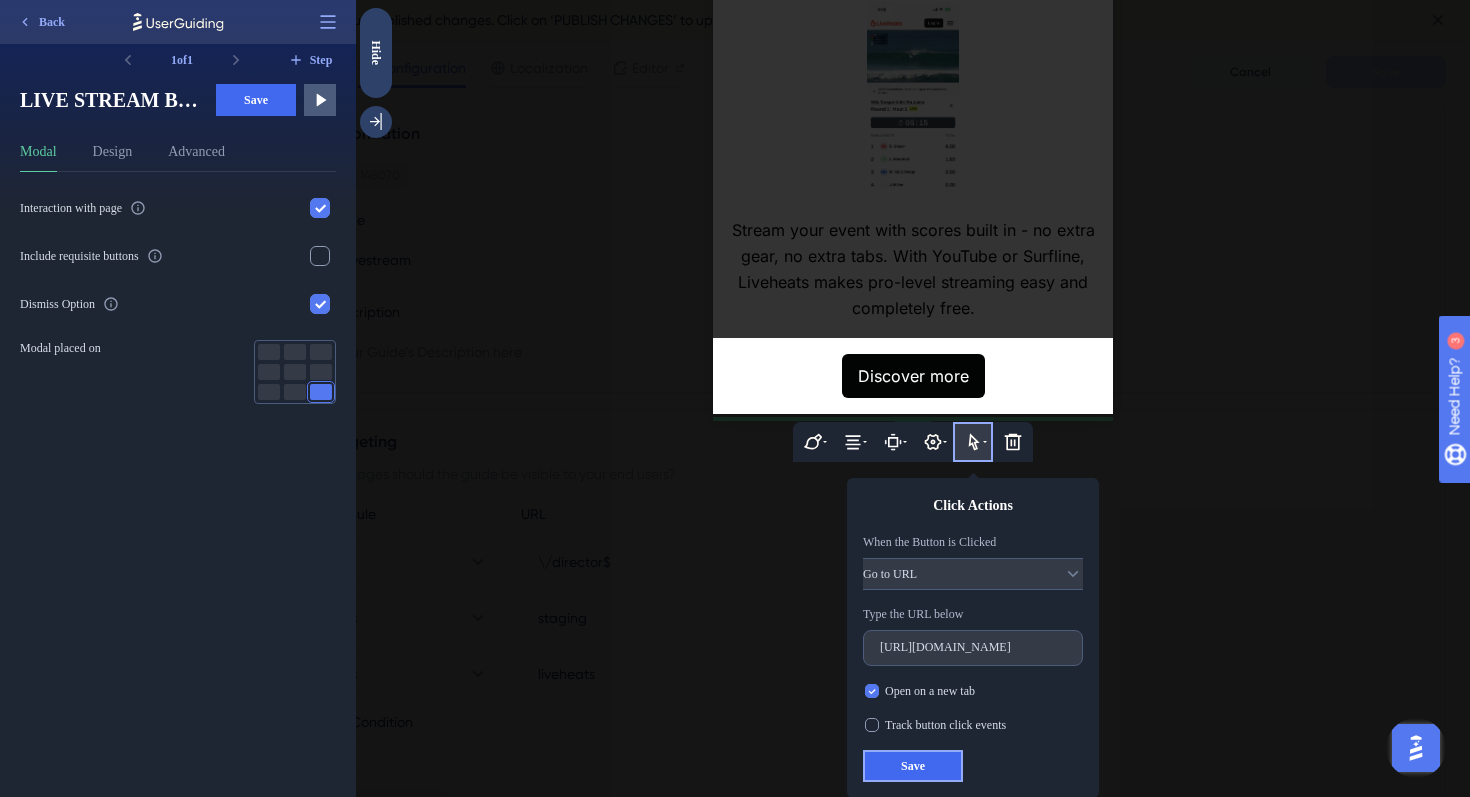 click on "Save" at bounding box center (913, 766) 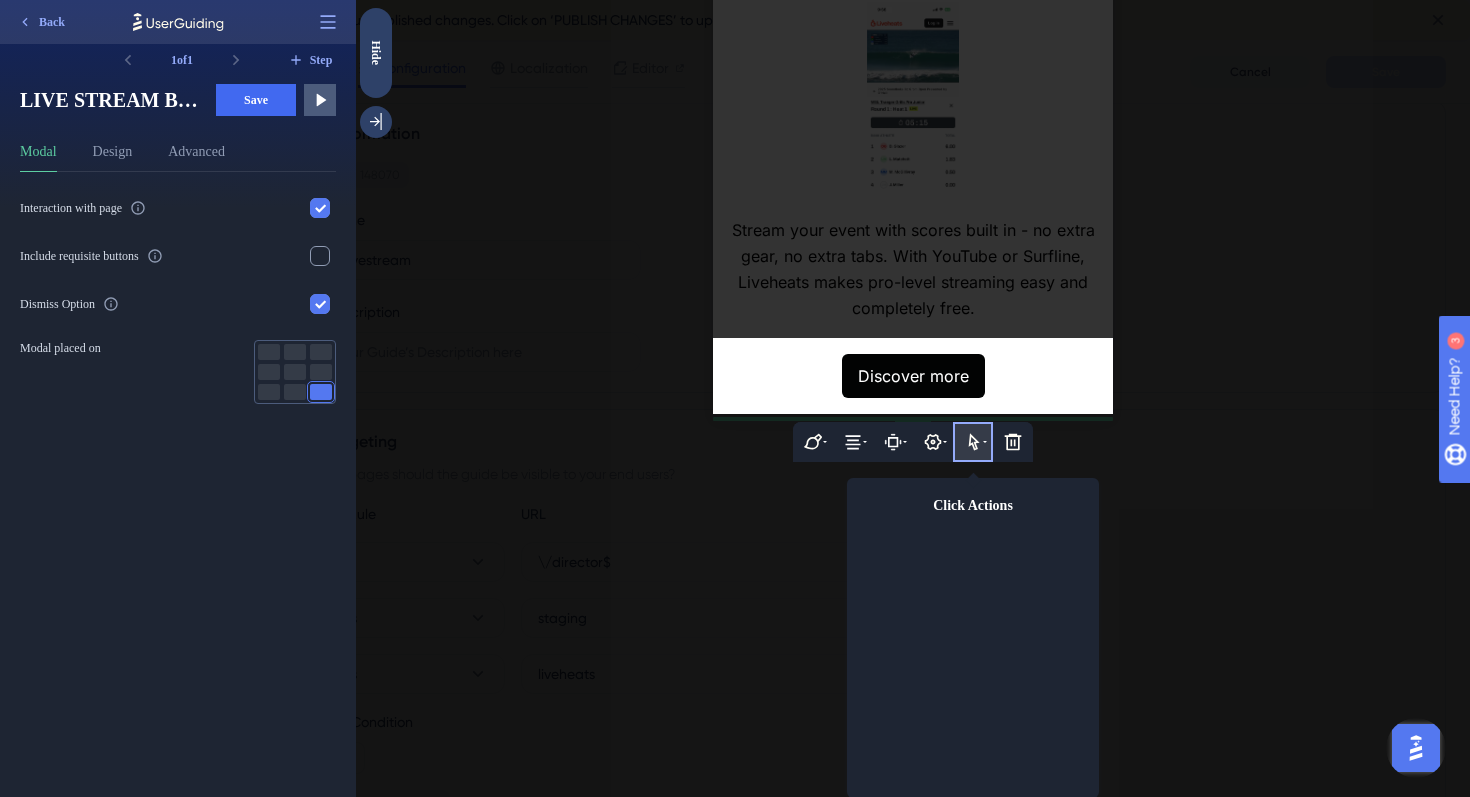 scroll, scrollTop: 0, scrollLeft: 0, axis: both 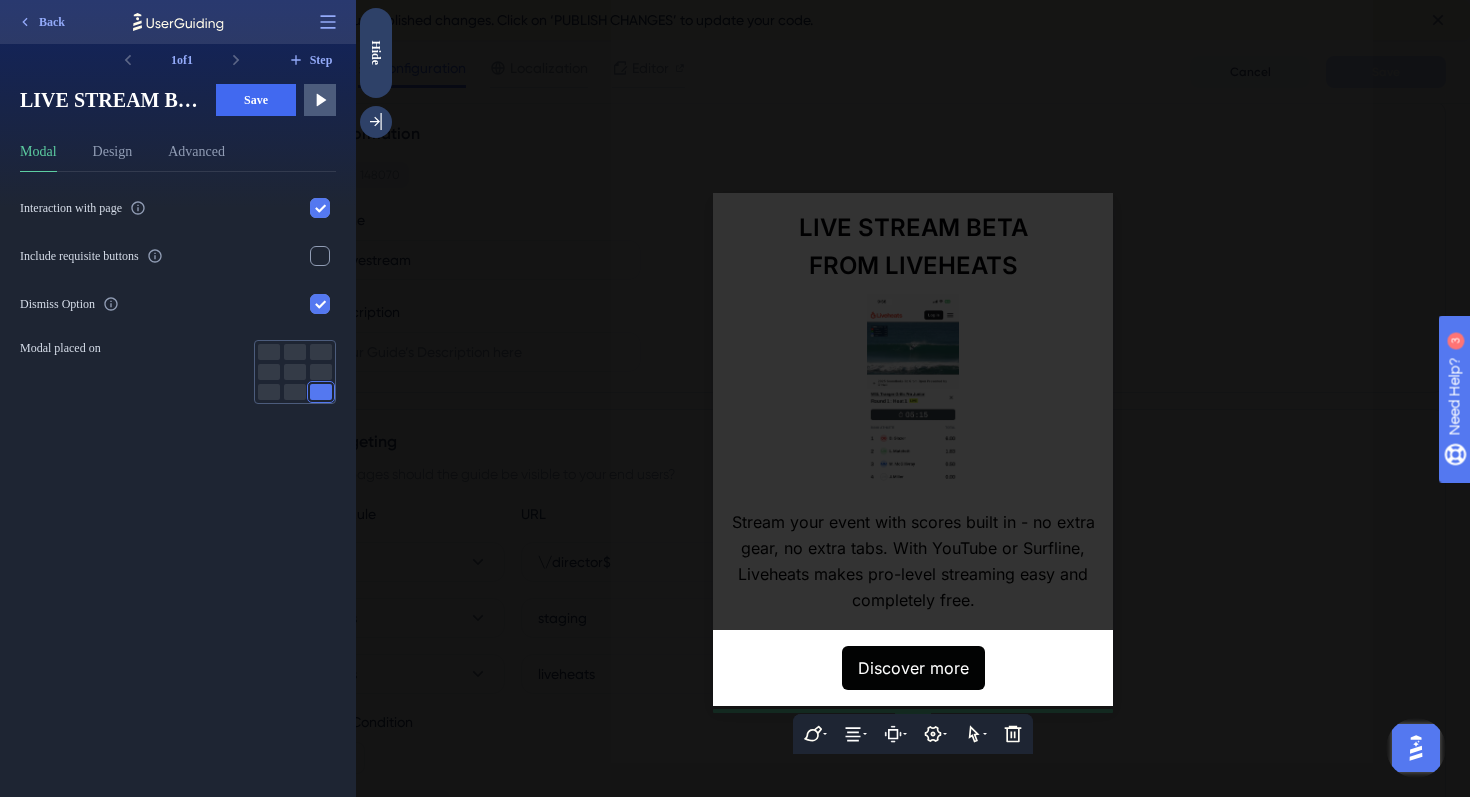 click at bounding box center [913, 398] 